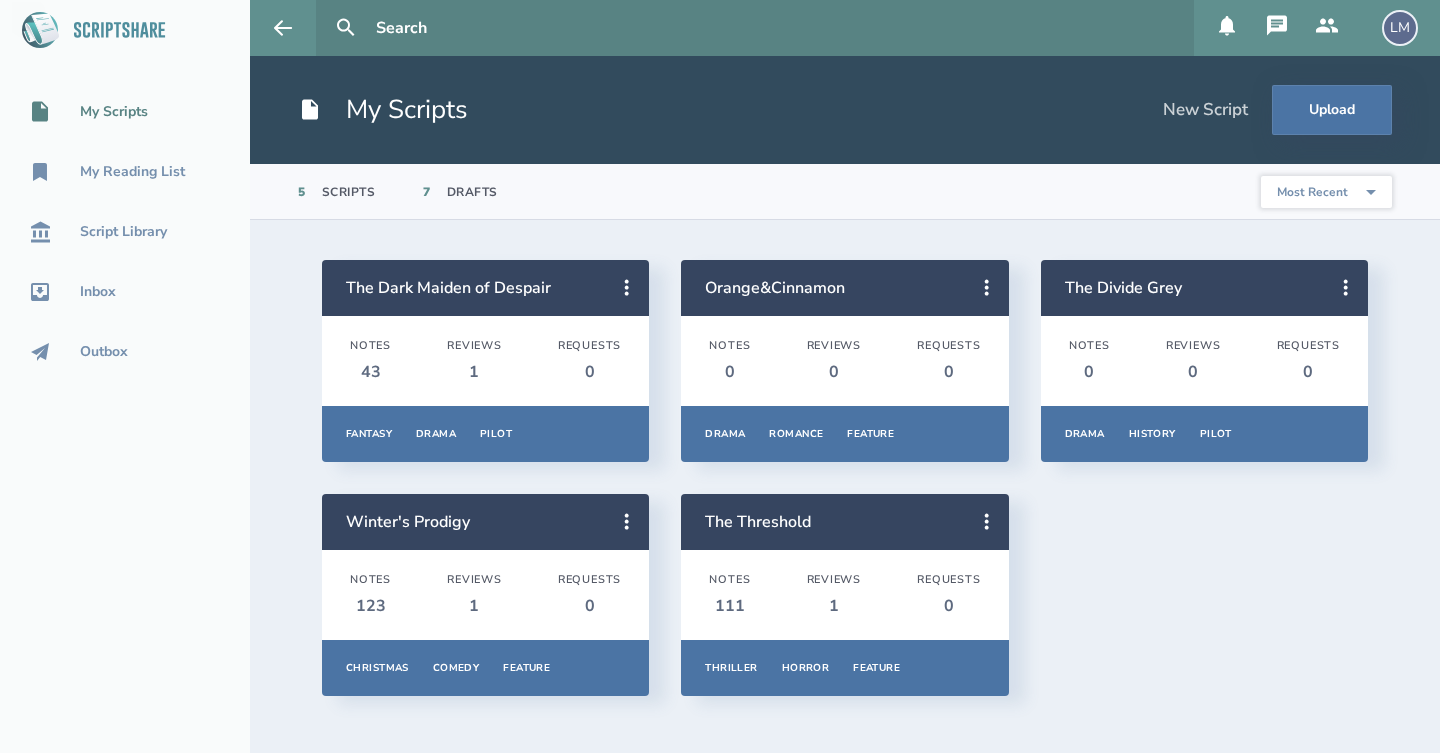 scroll, scrollTop: 0, scrollLeft: 0, axis: both 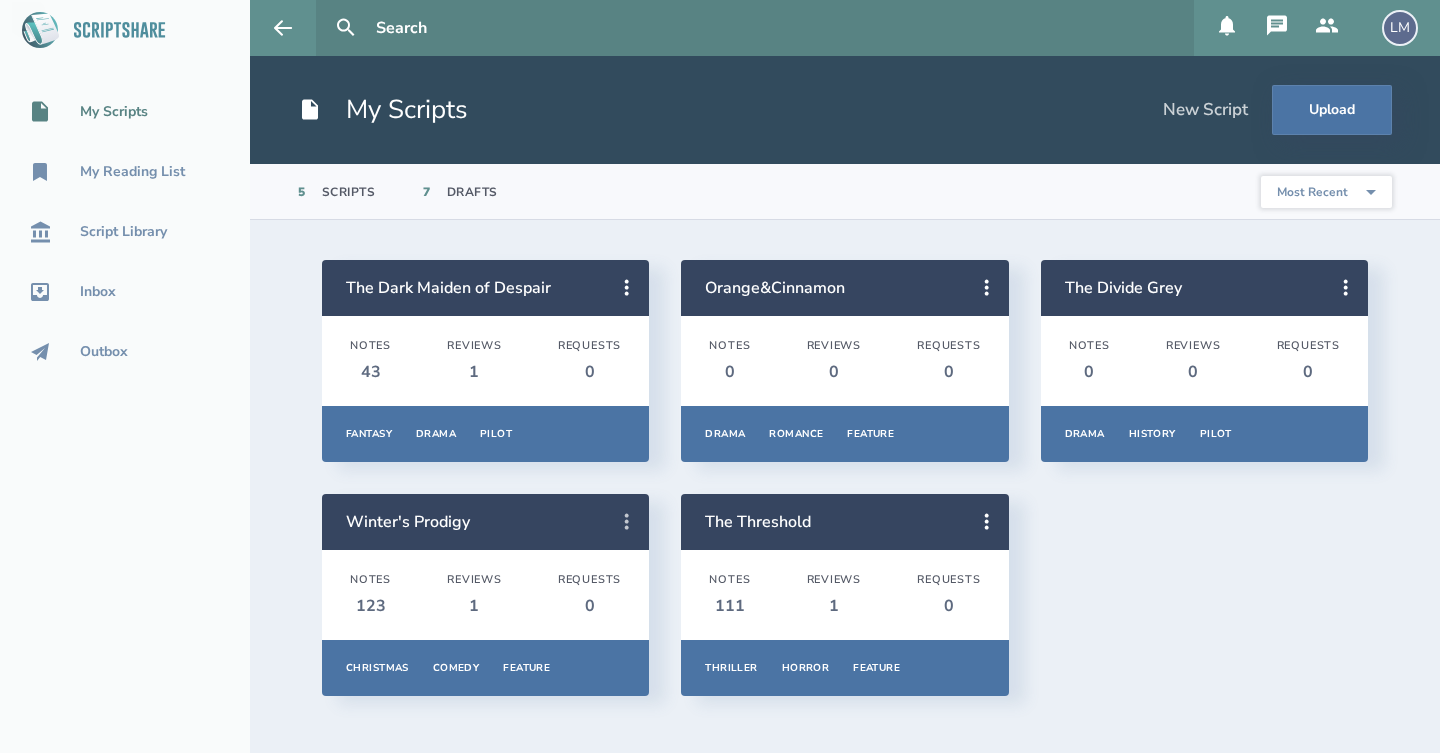 click 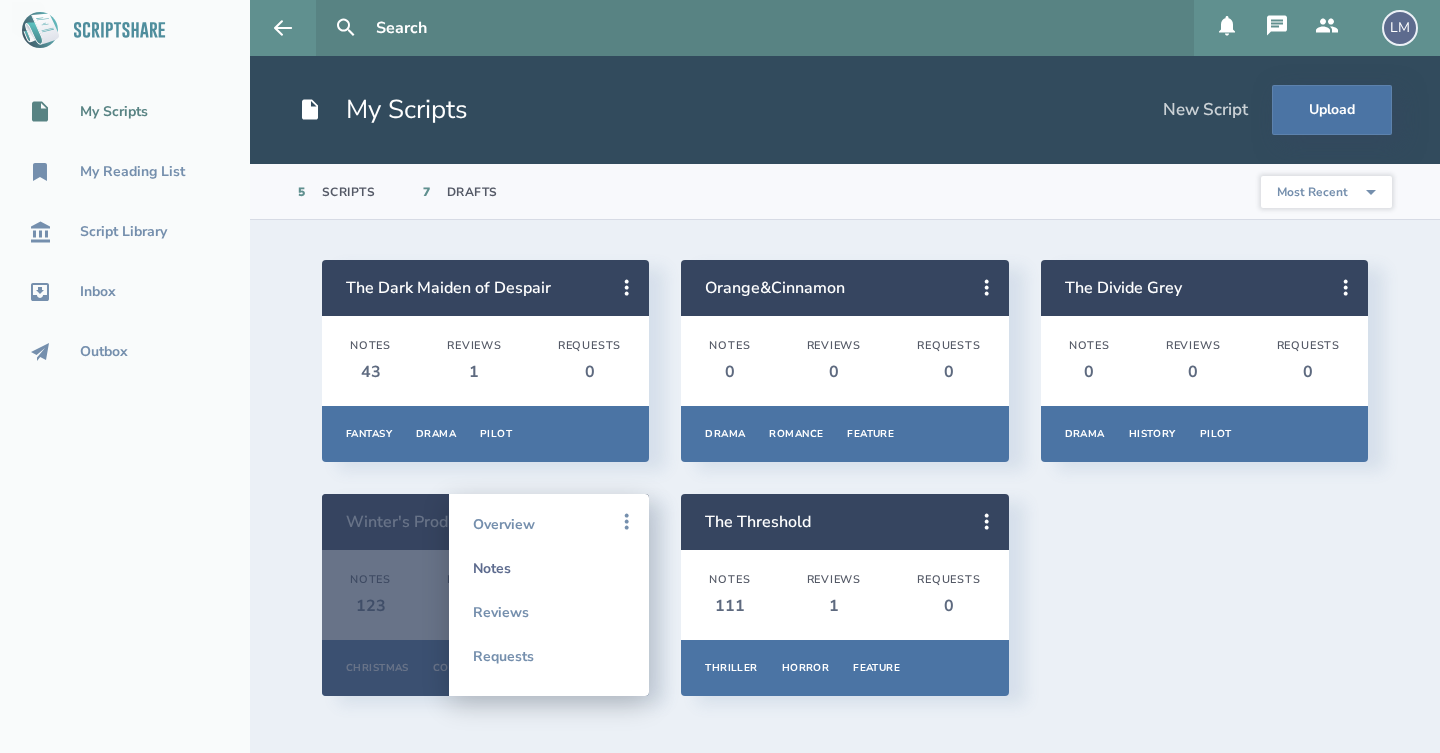 click on "Notes" at bounding box center (549, 568) 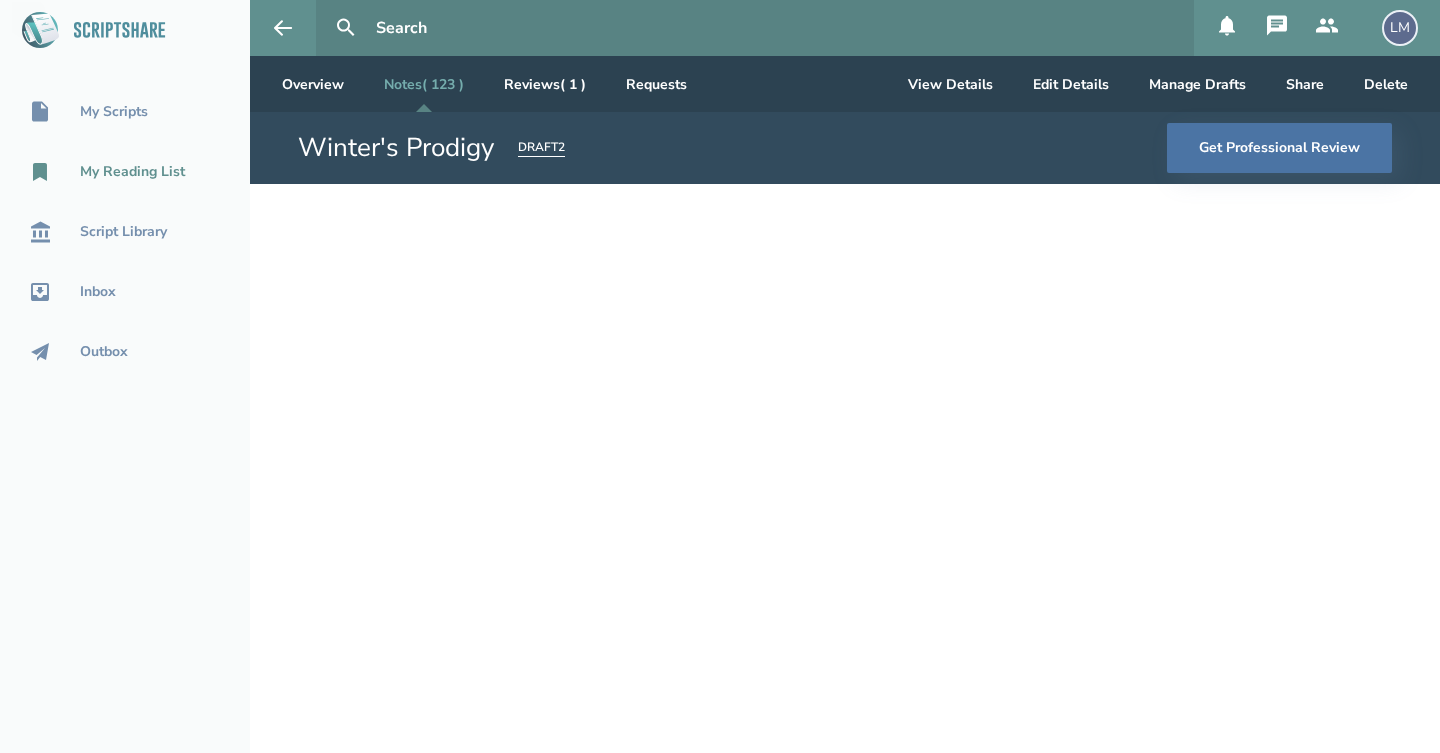 click on "My Reading List" at bounding box center (125, 172) 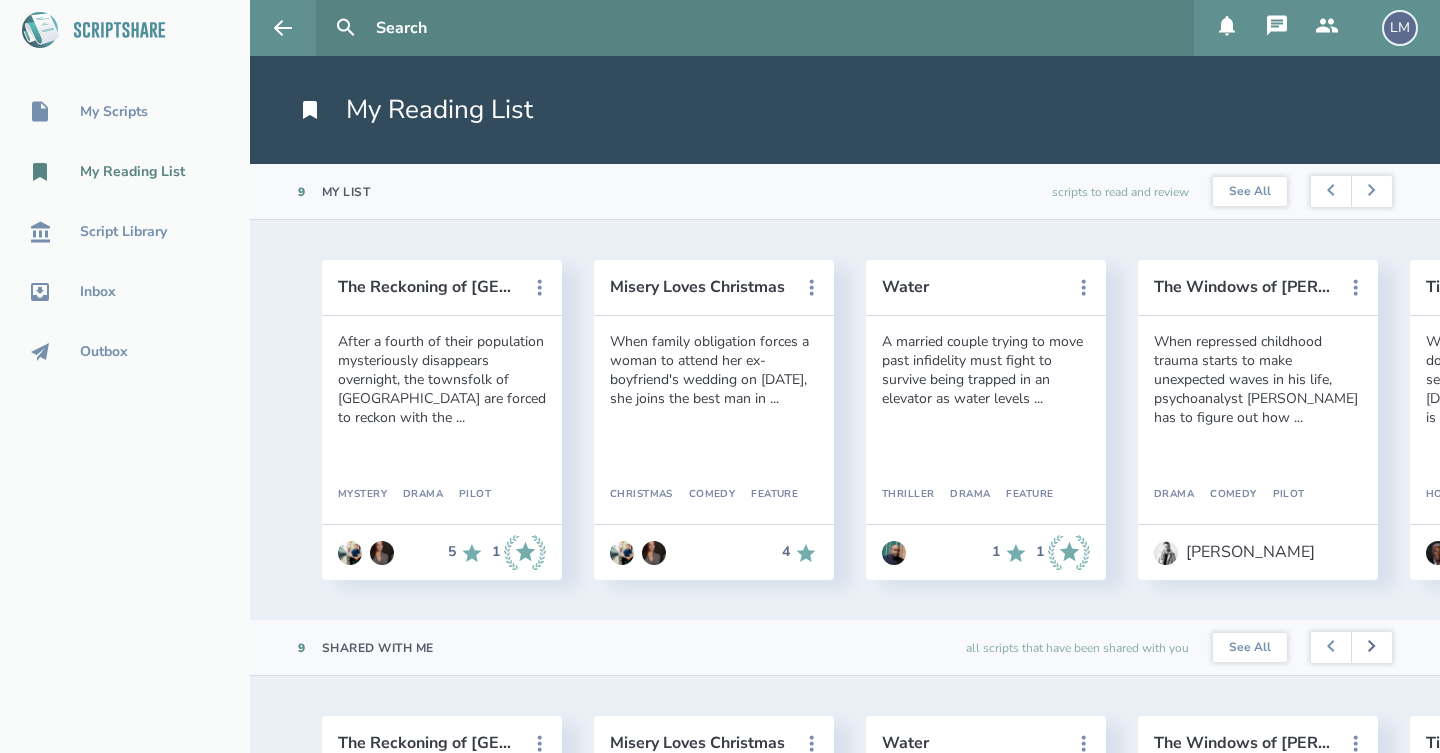 click at bounding box center [1371, 648] 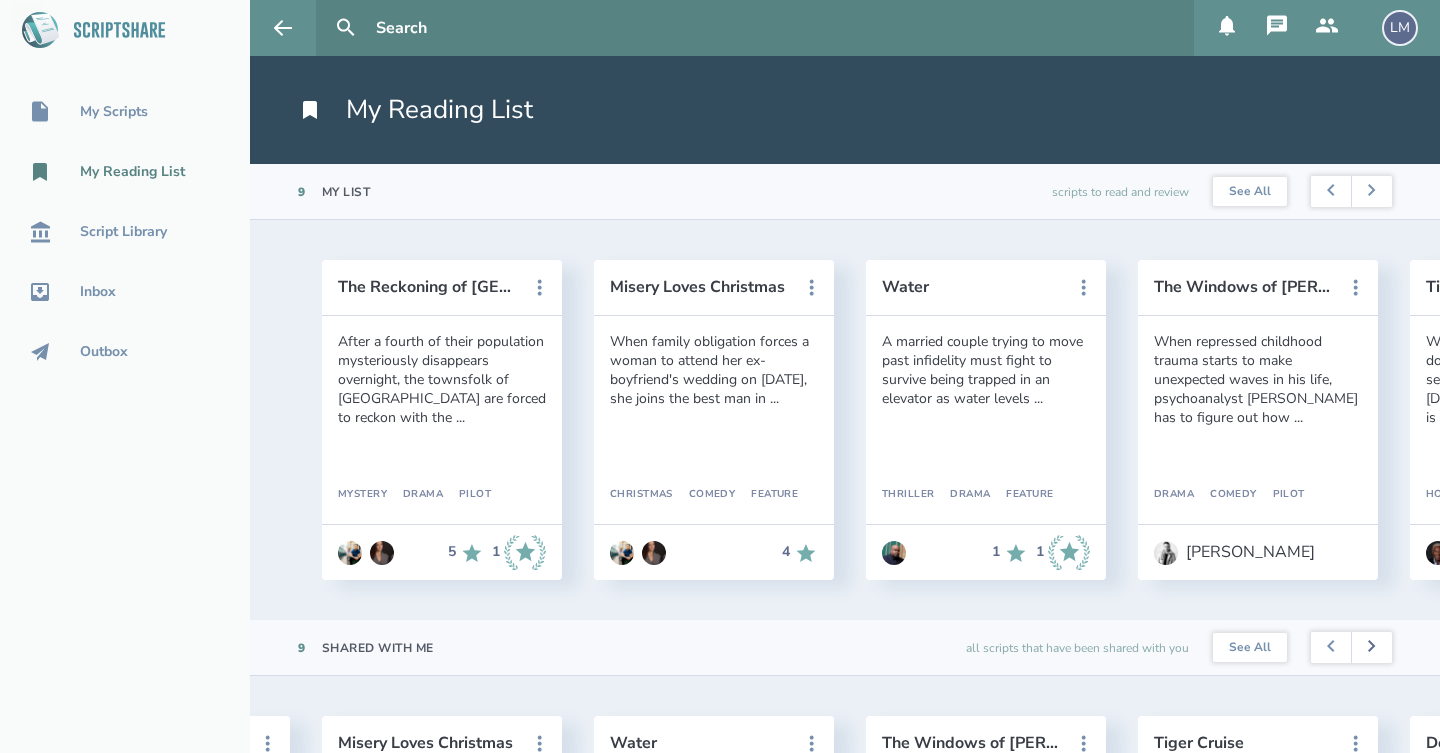 click at bounding box center (1371, 648) 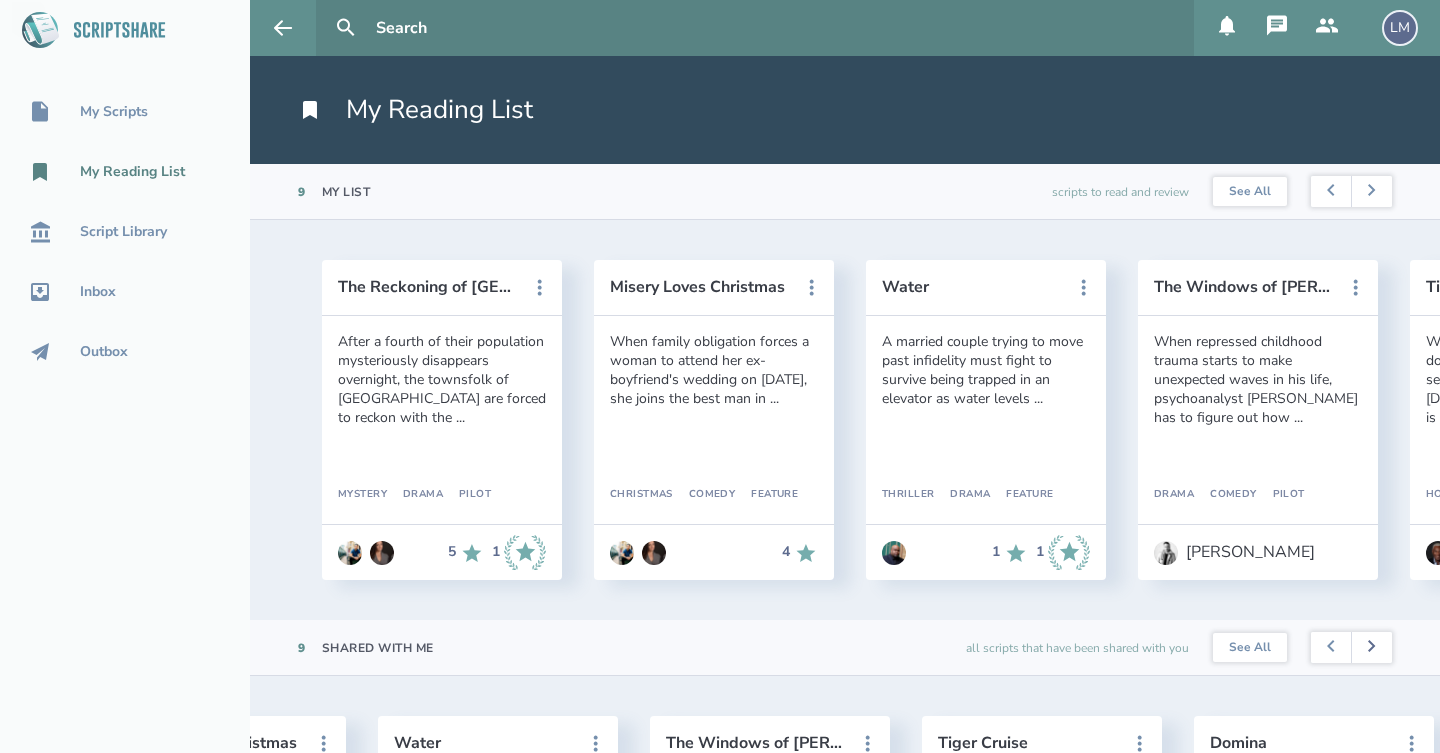 scroll, scrollTop: 0, scrollLeft: 544, axis: horizontal 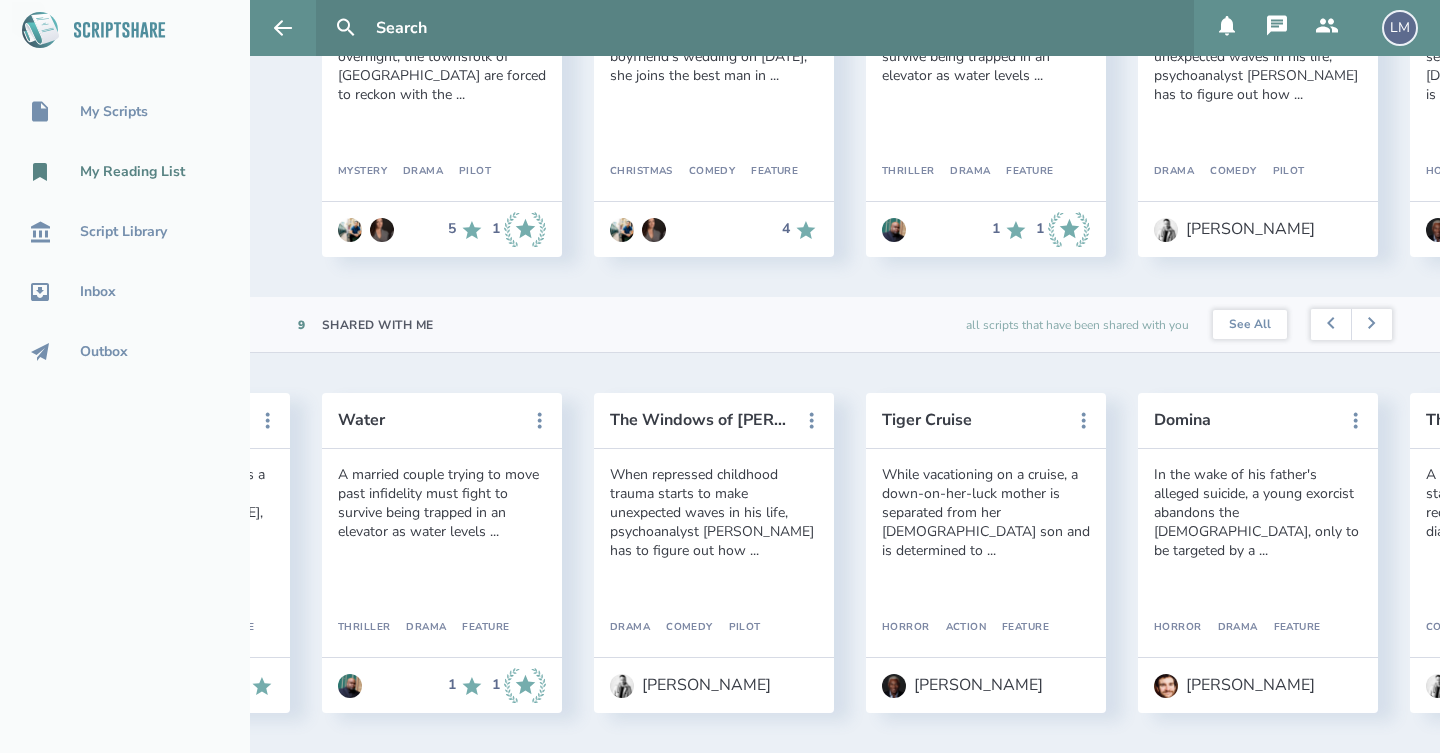 click on "The Reckoning of [GEOGRAPHIC_DATA] After a fourth of their population mysteriously disappears overnight, the townsfolk of [GEOGRAPHIC_DATA] are forced to reckon with the ... Mystery Drama Pilot 5   1   View Details Start Reading Remove from My List Flag this Script Misery Loves Christmas When family obligation forces a woman to attend her ex-boyfriend's wedding on [DATE], she joins the best man in ... Christmas Comedy Feature 4   View Details Start Reading Remove from My List Flag this Script Water A married couple trying to move past infidelity must fight to survive being trapped in an elevator as water levels ... Thriller Drama Feature 1   1   View Details Start Reading Remove from My List Flag this Script The Windows of [PERSON_NAME] When repressed childhood trauma starts to make unexpected waves in his life, psychoanalyst [PERSON_NAME] has to figure out how ... Drama Comedy Pilot [PERSON_NAME] View Details Start Reading Remove from My List Flag this Script Tiger Cruise Horror Action Feature [PERSON_NAME] View Details" at bounding box center [845, 553] 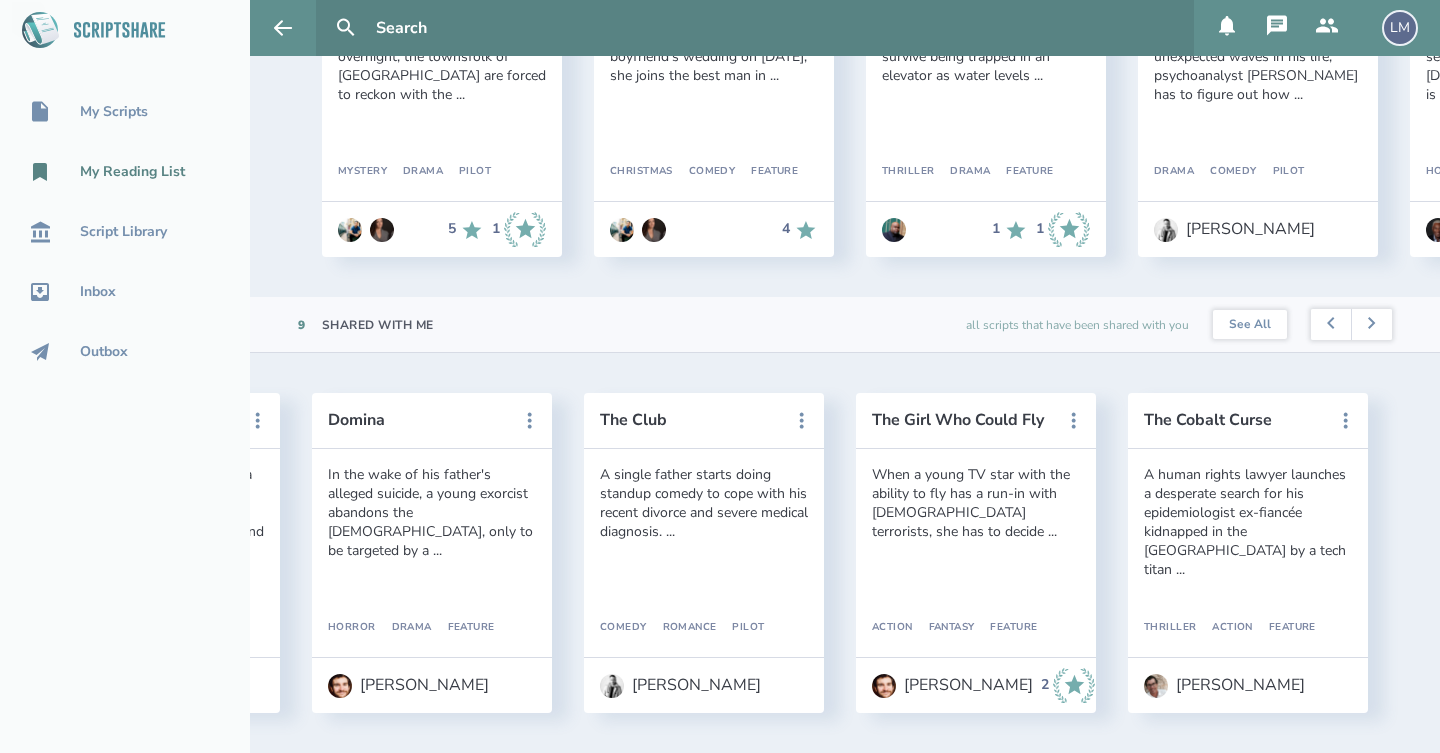scroll, scrollTop: 0, scrollLeft: 1370, axis: horizontal 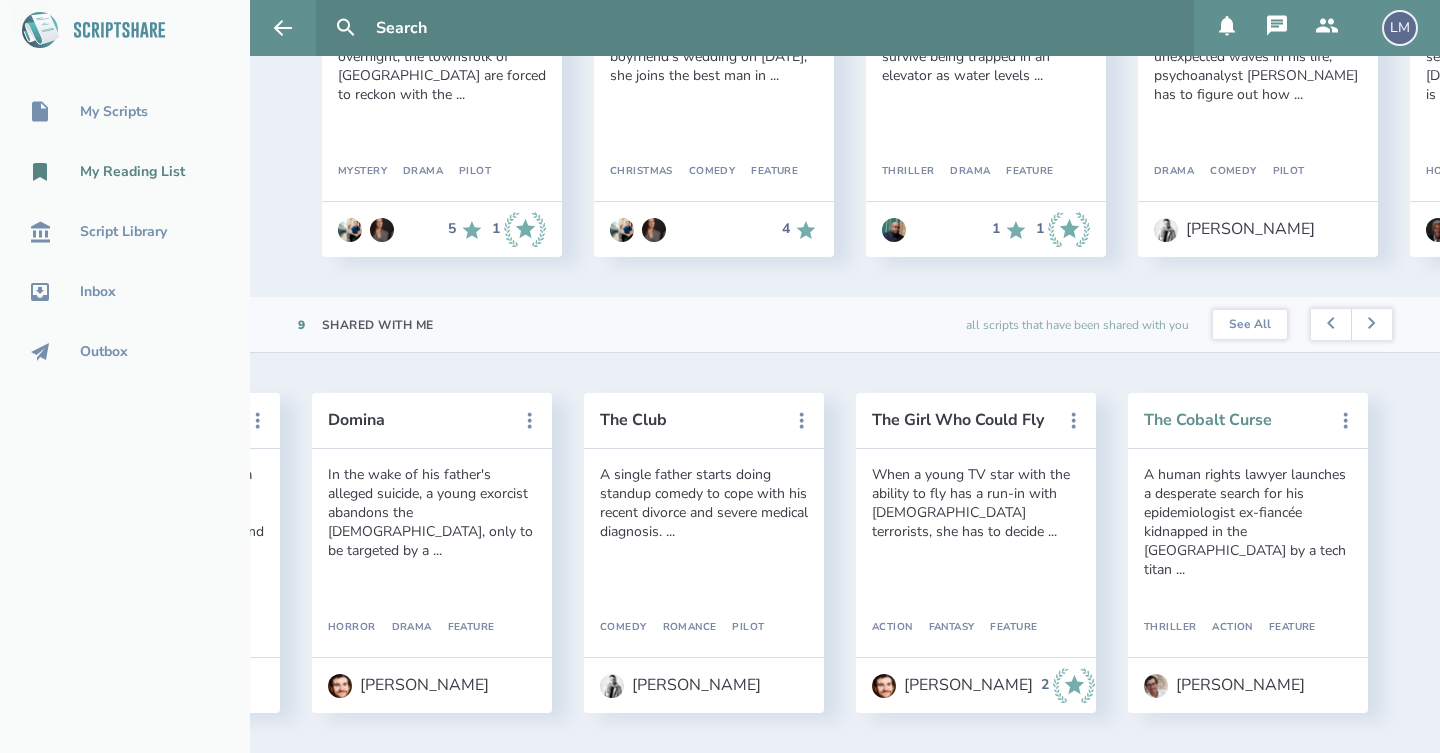 click on "The Cobalt Curse" at bounding box center [1234, 420] 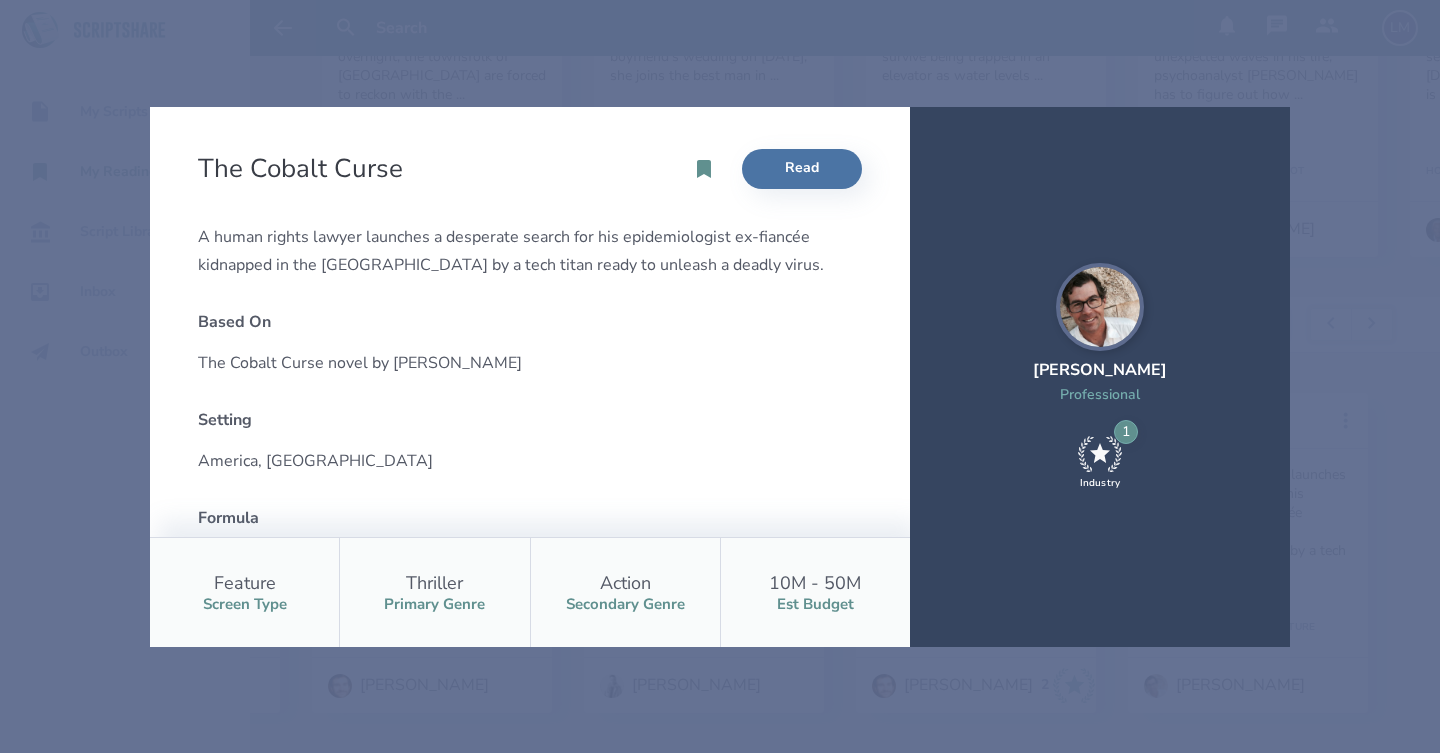 click on "The Cobalt Curse Read" at bounding box center [530, 169] 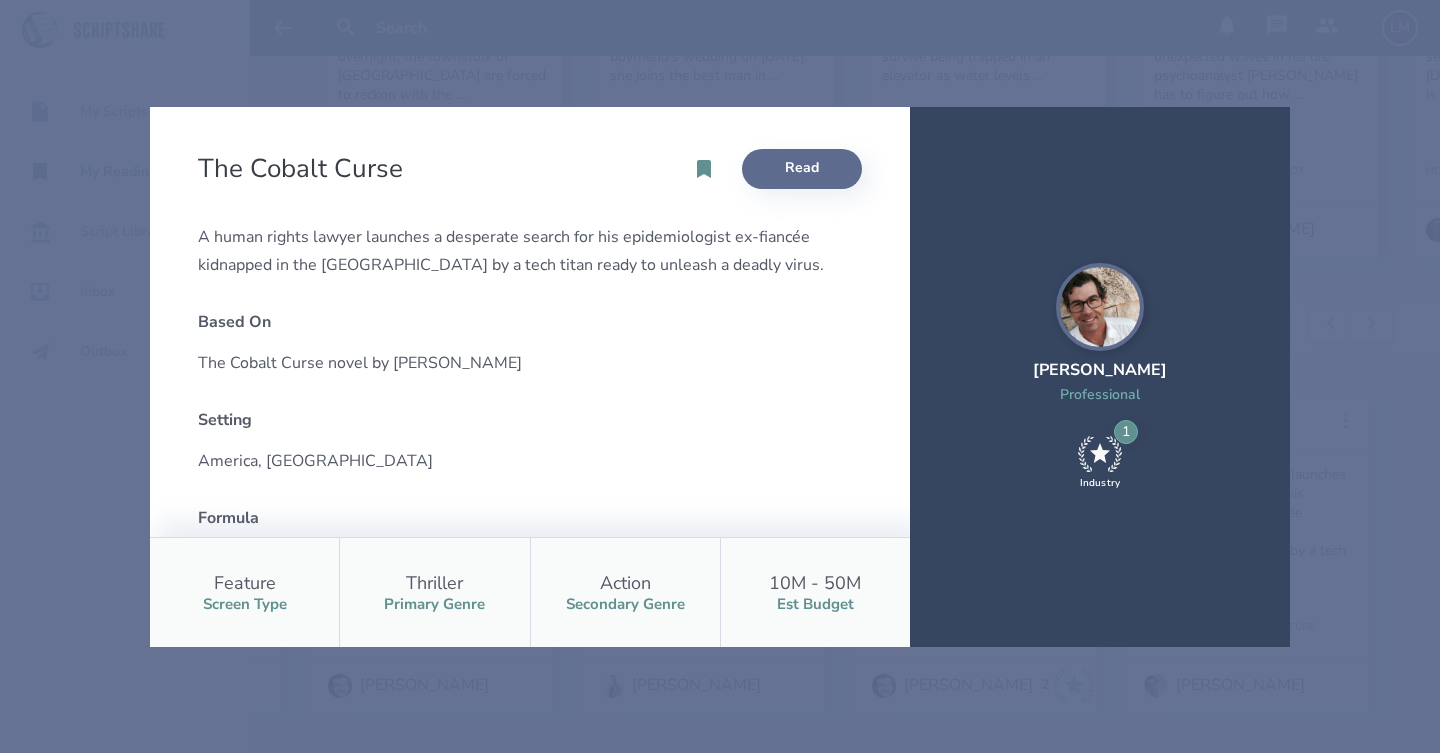 click on "Read" at bounding box center [802, 169] 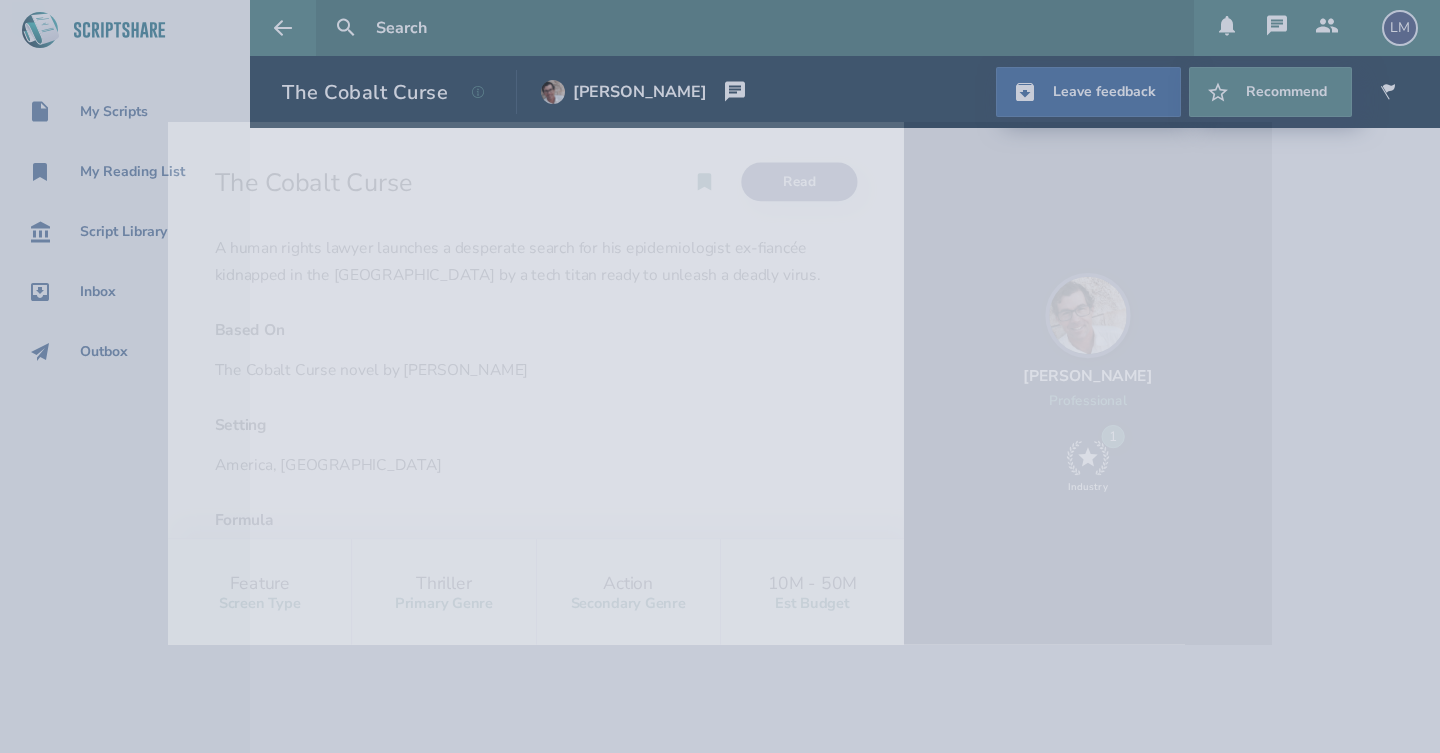 scroll, scrollTop: 0, scrollLeft: 0, axis: both 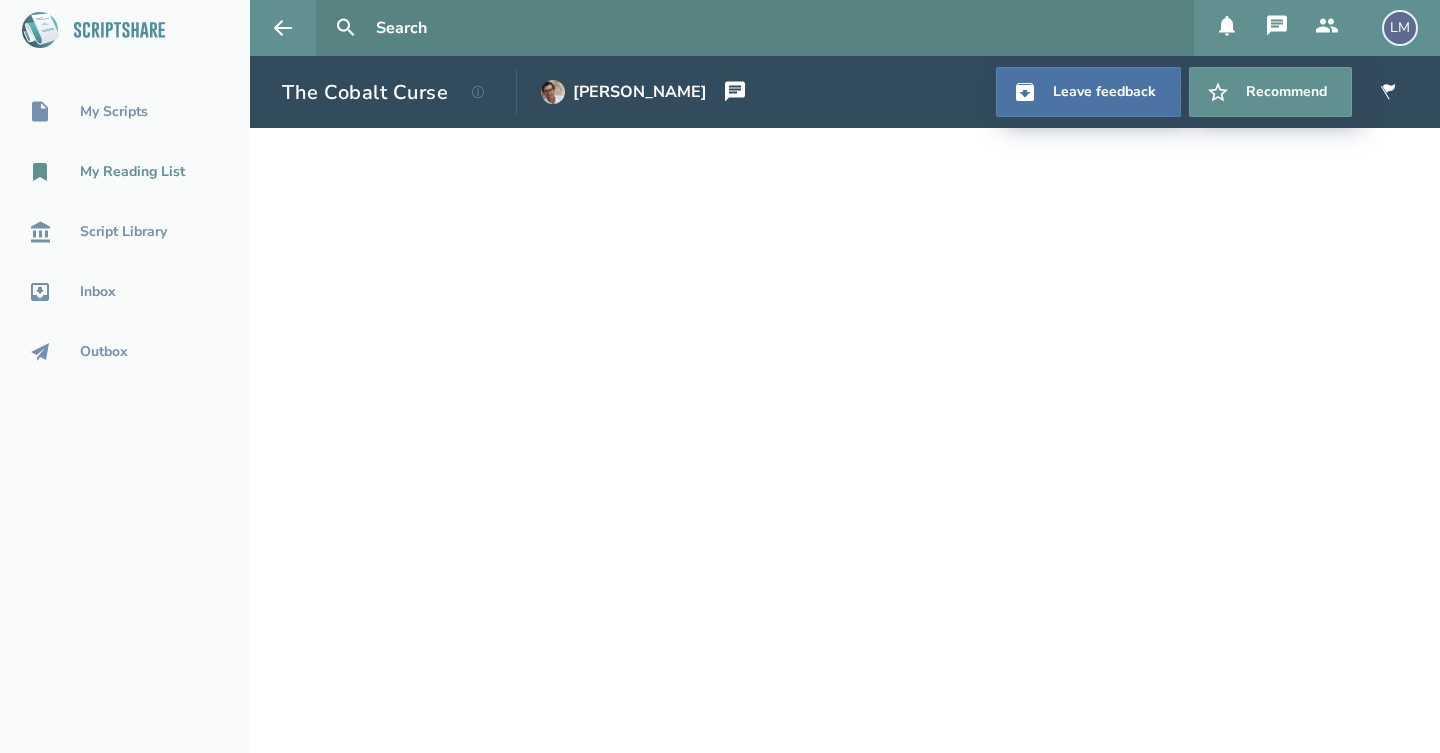 click on "My Reading List" at bounding box center [132, 172] 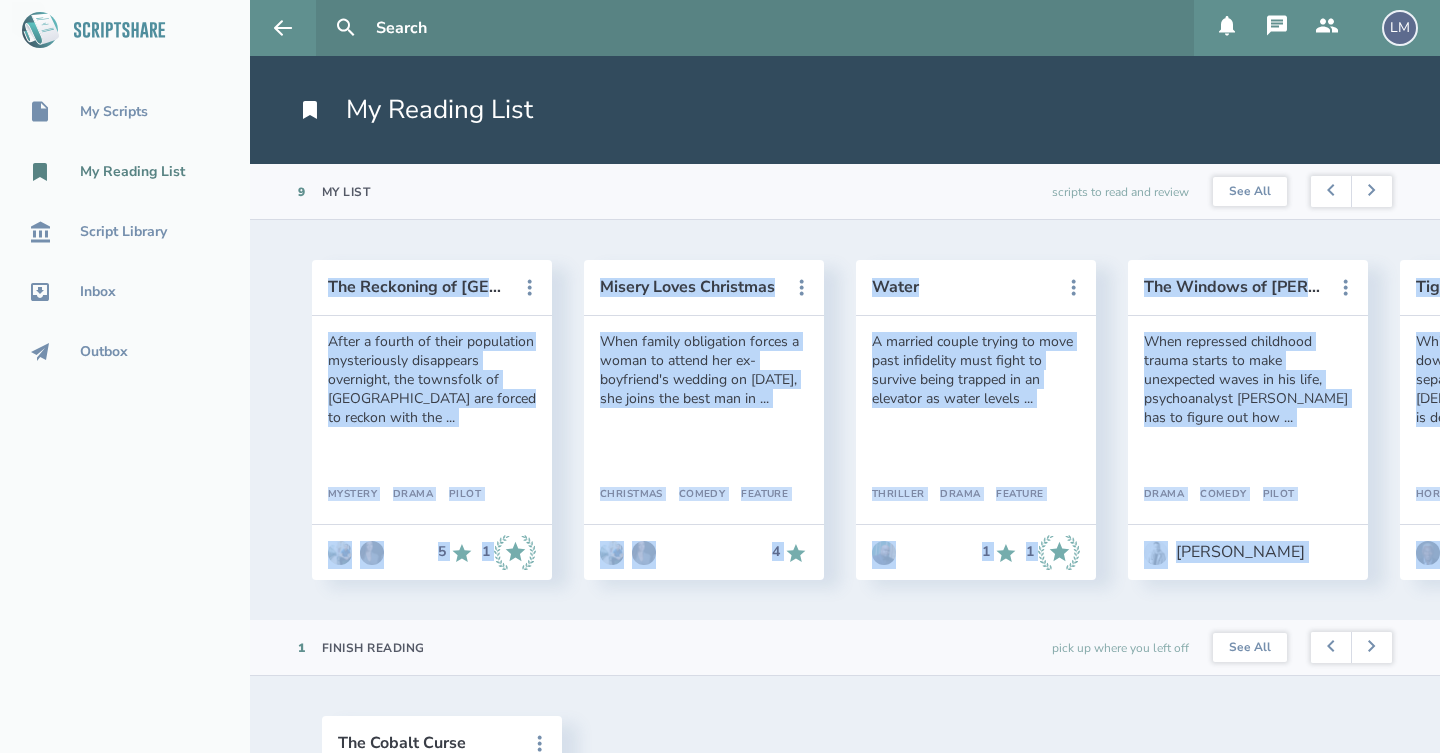 scroll, scrollTop: 0, scrollLeft: 43, axis: horizontal 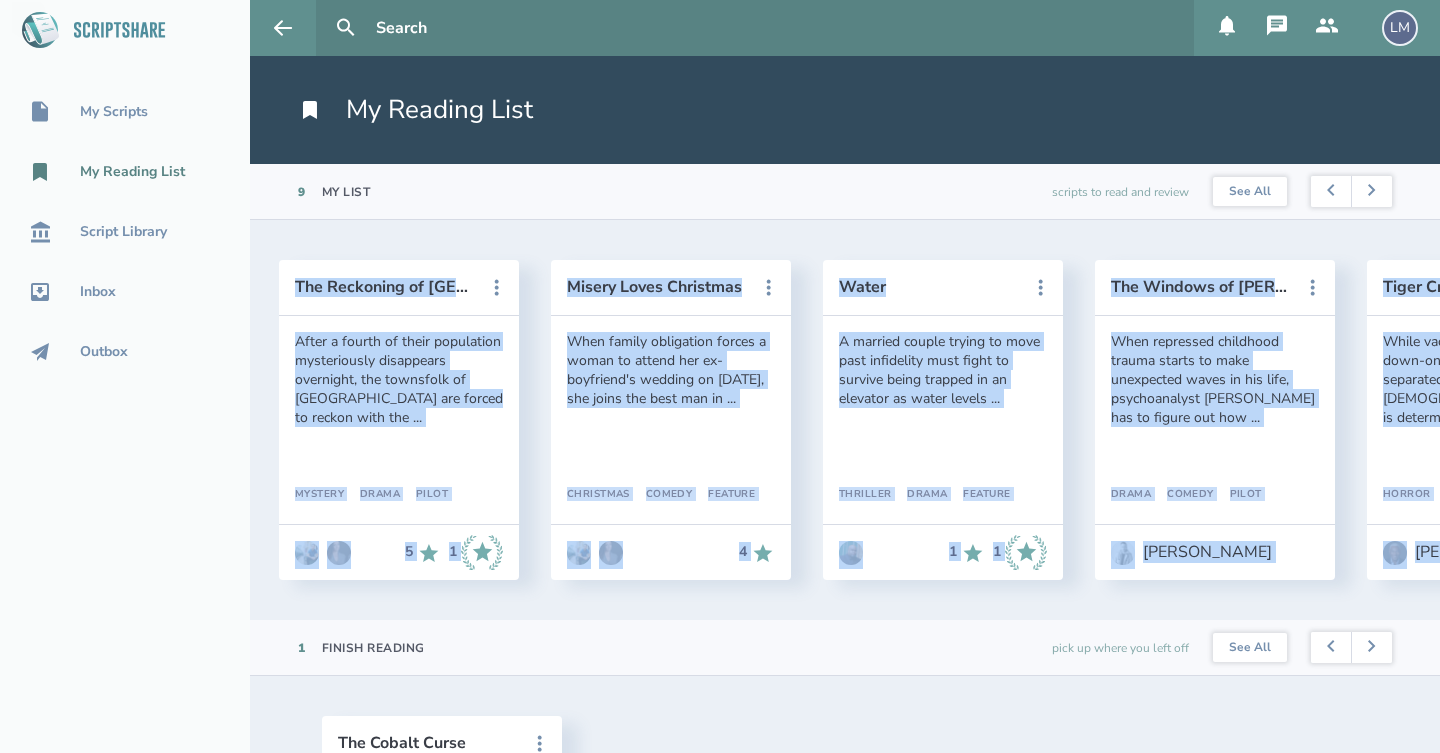 drag, startPoint x: 1429, startPoint y: 257, endPoint x: 1435, endPoint y: 580, distance: 323.05573 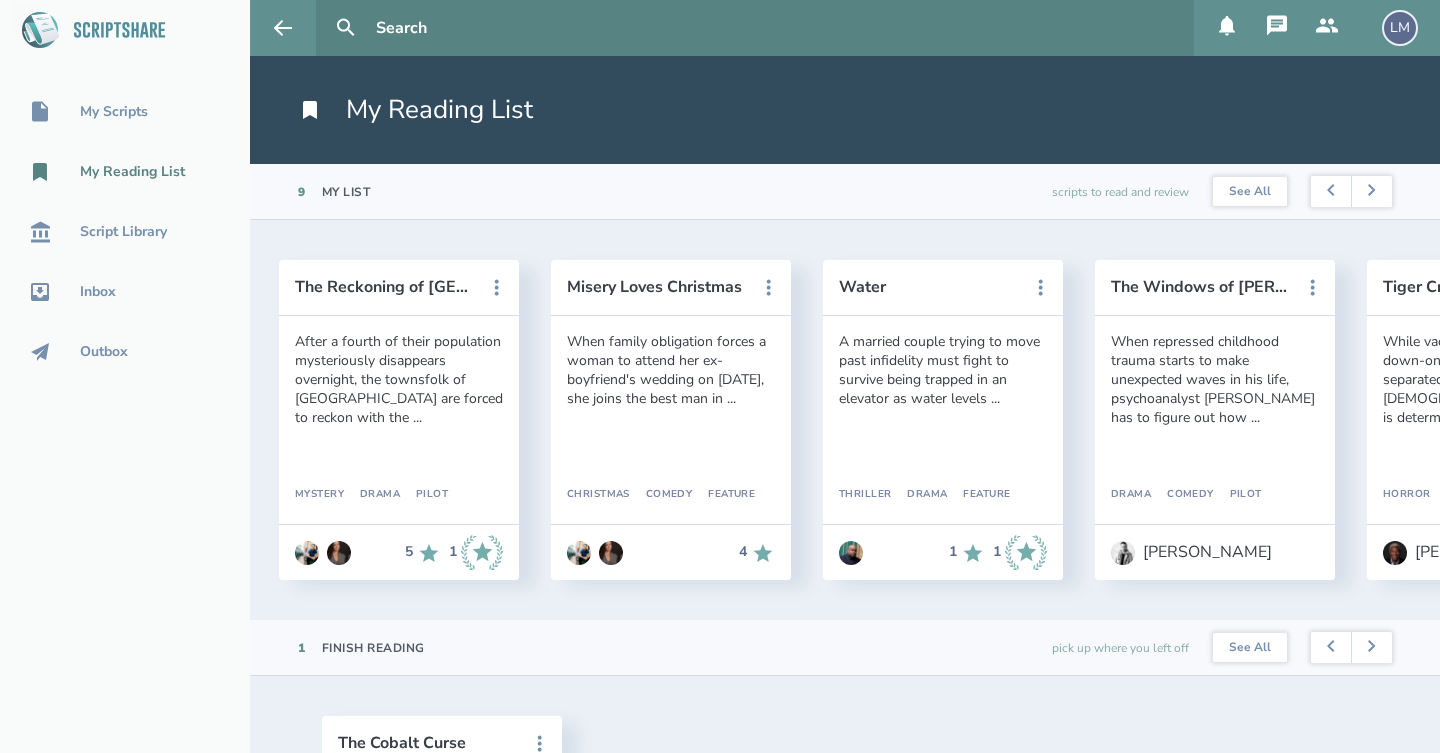 click on "My Scripts My Reading List Script Library Inbox Outbox" at bounding box center [125, 376] 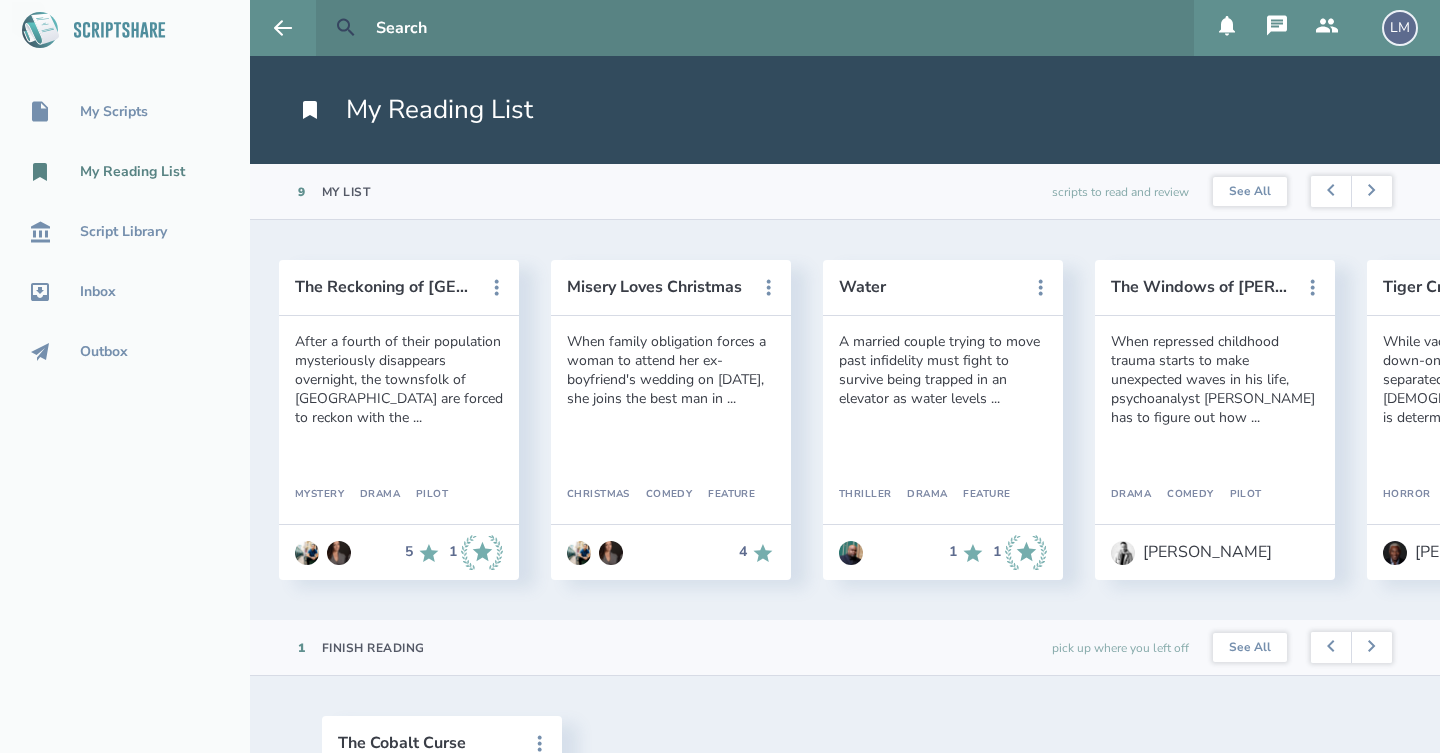 click 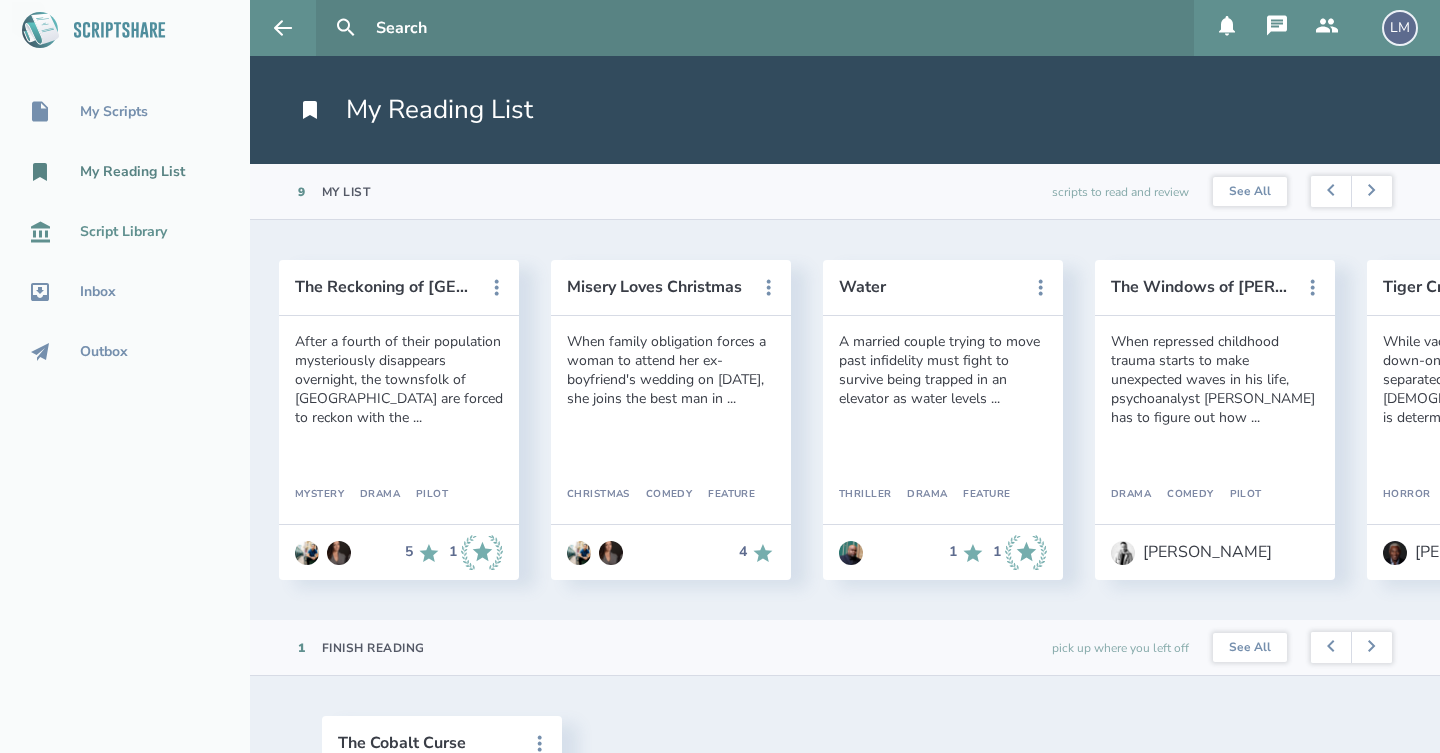 click on "Script Library" at bounding box center [123, 232] 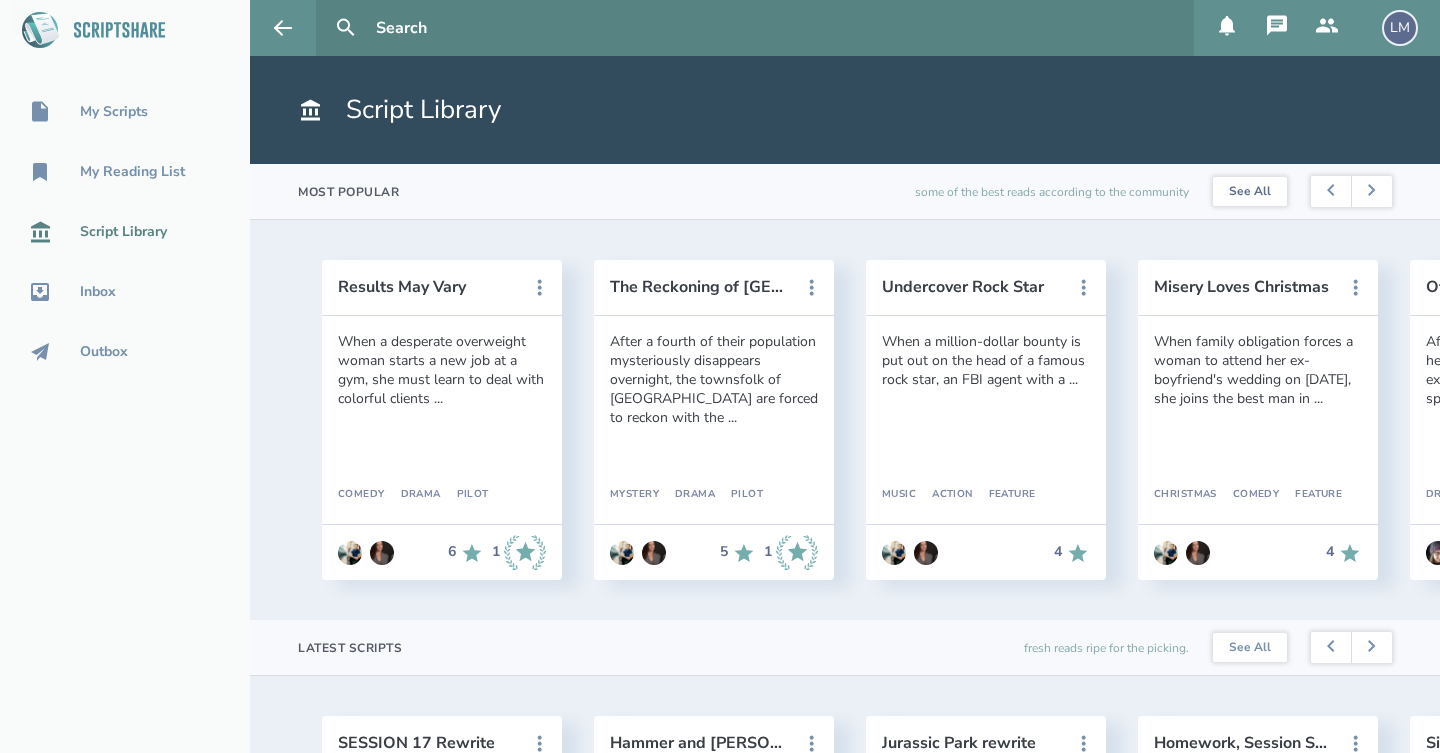 click on "See All" at bounding box center (1250, 192) 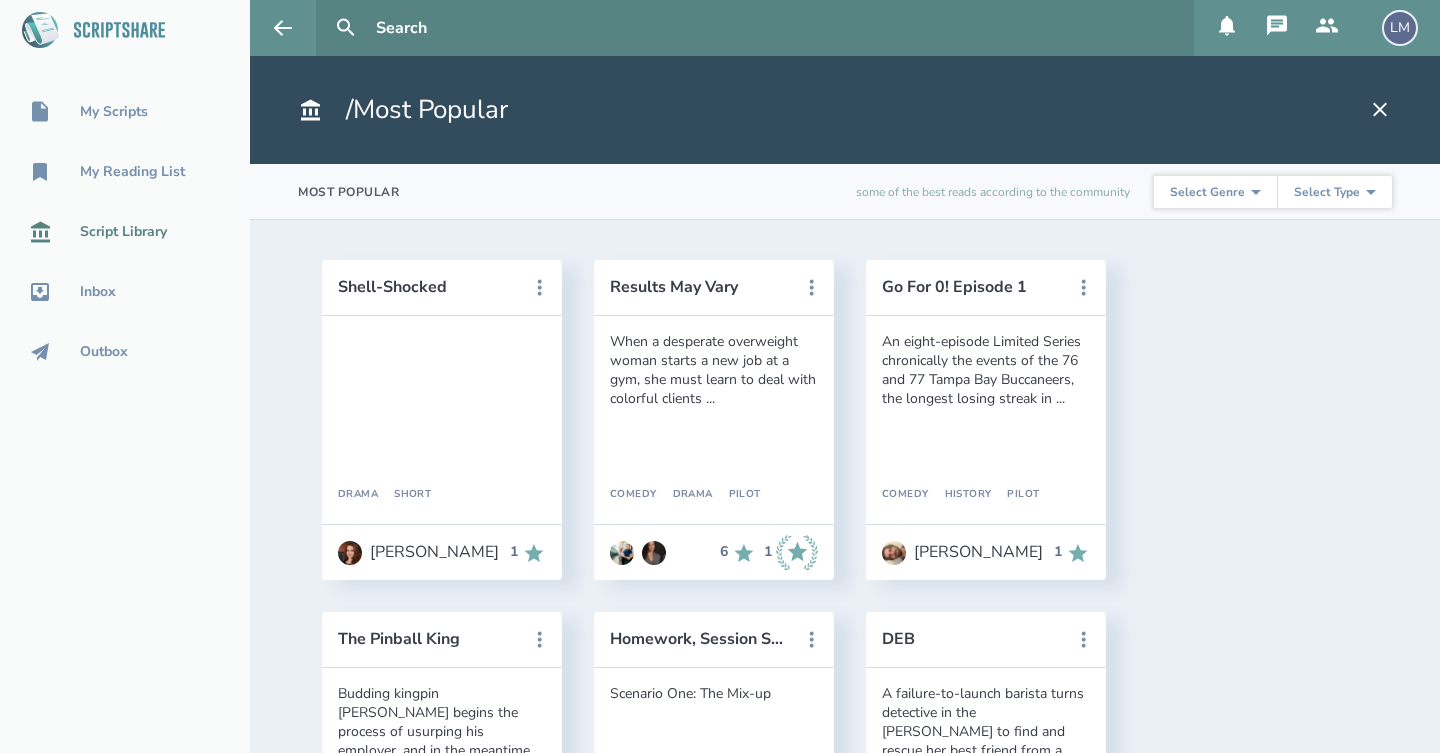 select on "10" 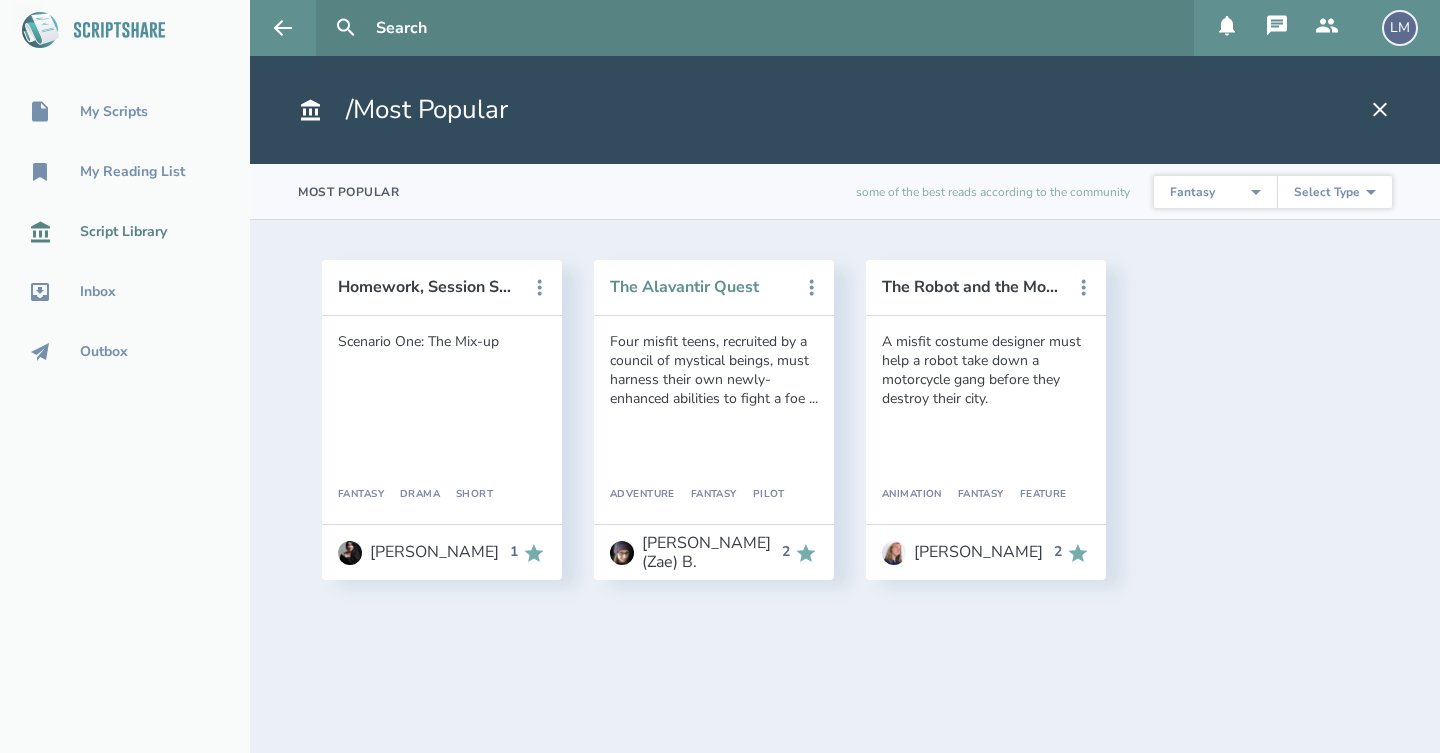 click on "The Alavantir Quest" at bounding box center (700, 287) 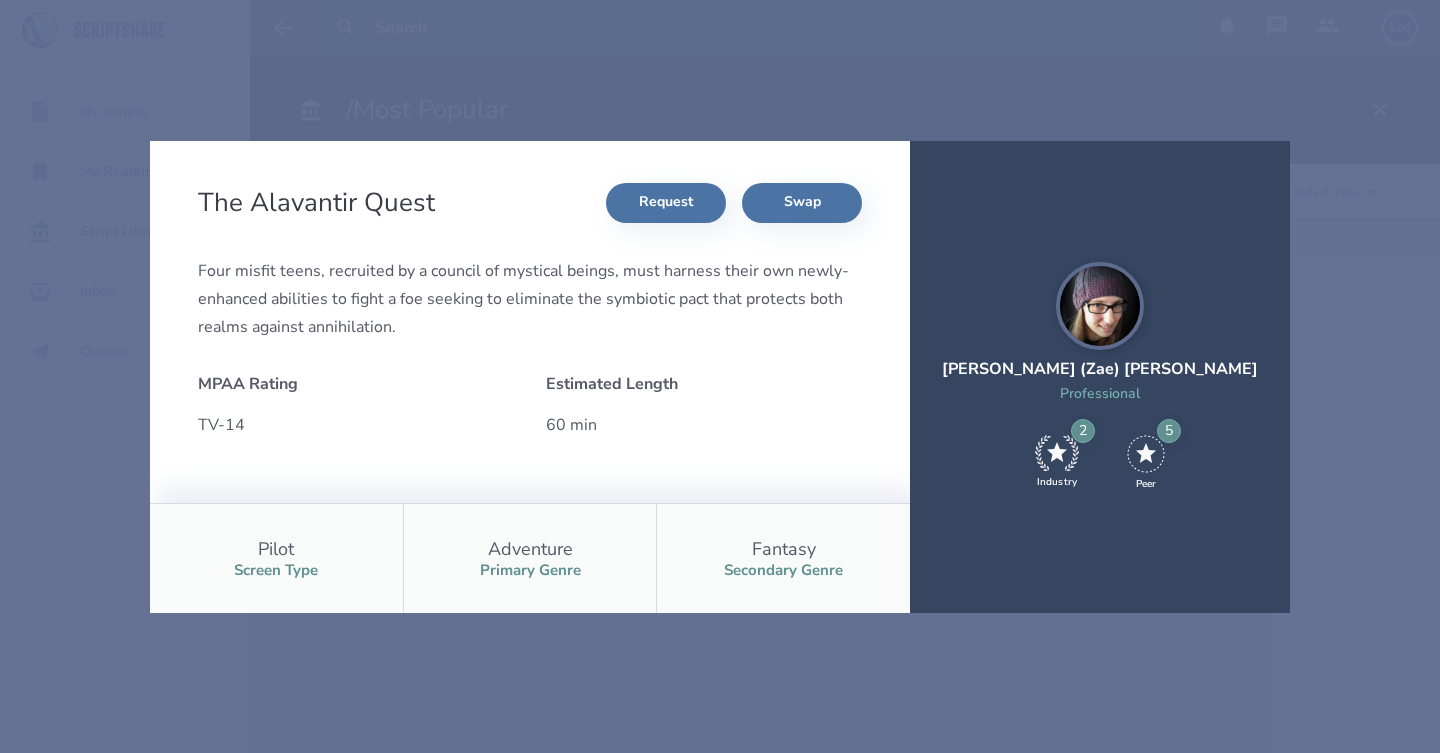 click on "The Alavantir Quest Request Swap Four misfit teens, recruited by a council of mystical beings, must harness their own newly-enhanced abilities to fight a foe seeking to eliminate the symbiotic pact that protects both realms against annihilation. MPAA Rating TV-14 Estimated Length 60 min   Pilot Screen Type Adventure Primary Genre Fantasy Secondary Genre Zaelyna (Zae) [PERSON_NAME] Professional 2 Industry 5 Peer" at bounding box center (720, 376) 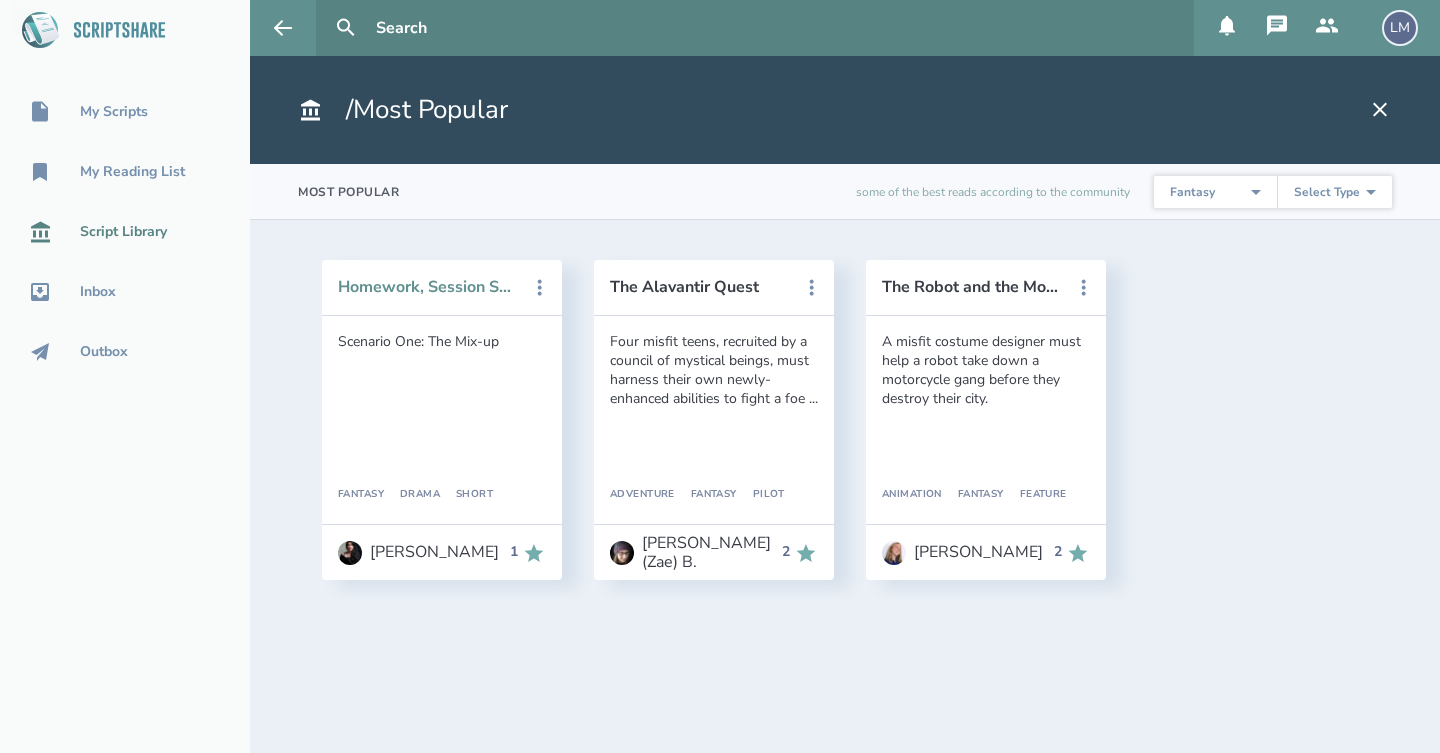 click on "Homework, Session Seven: "Dragons"" at bounding box center [428, 287] 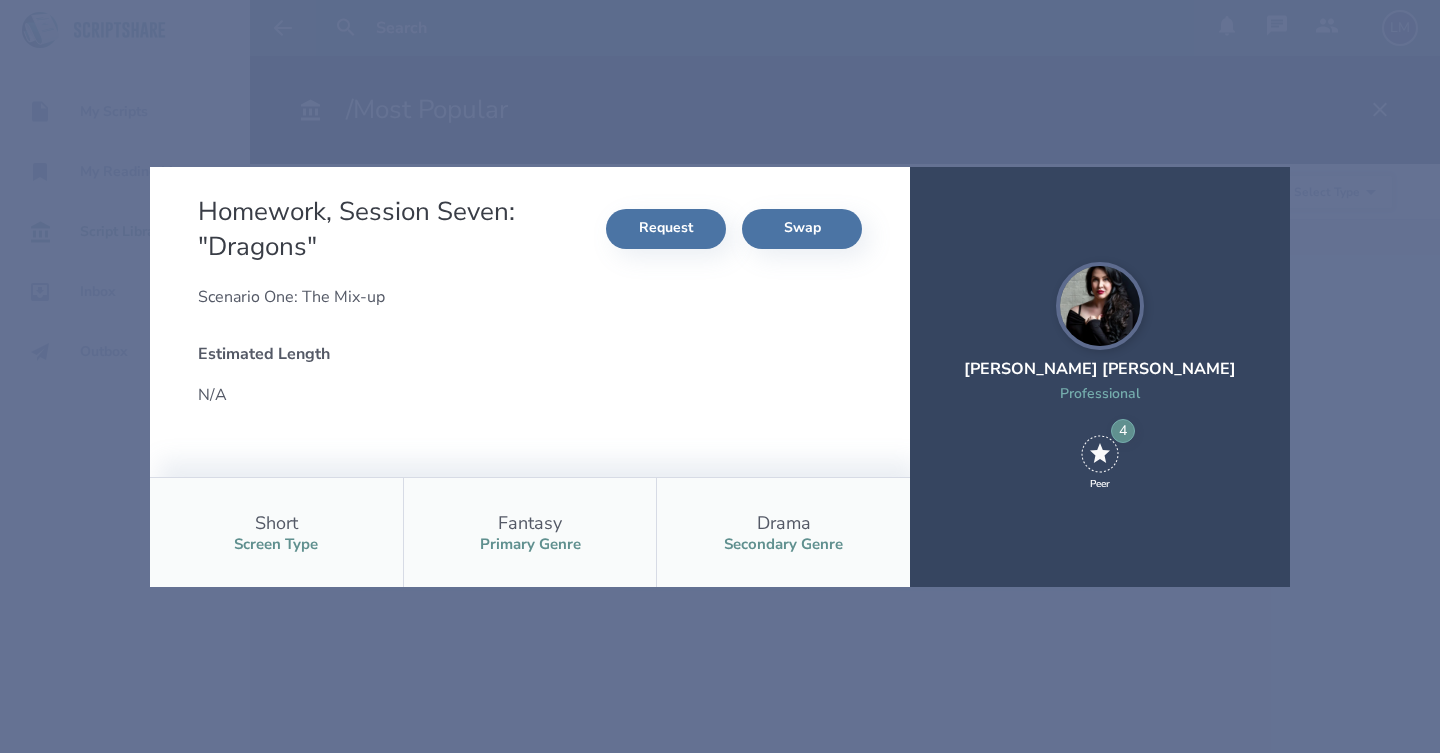 click on "[PERSON_NAME] [PERSON_NAME]" at bounding box center [1100, 369] 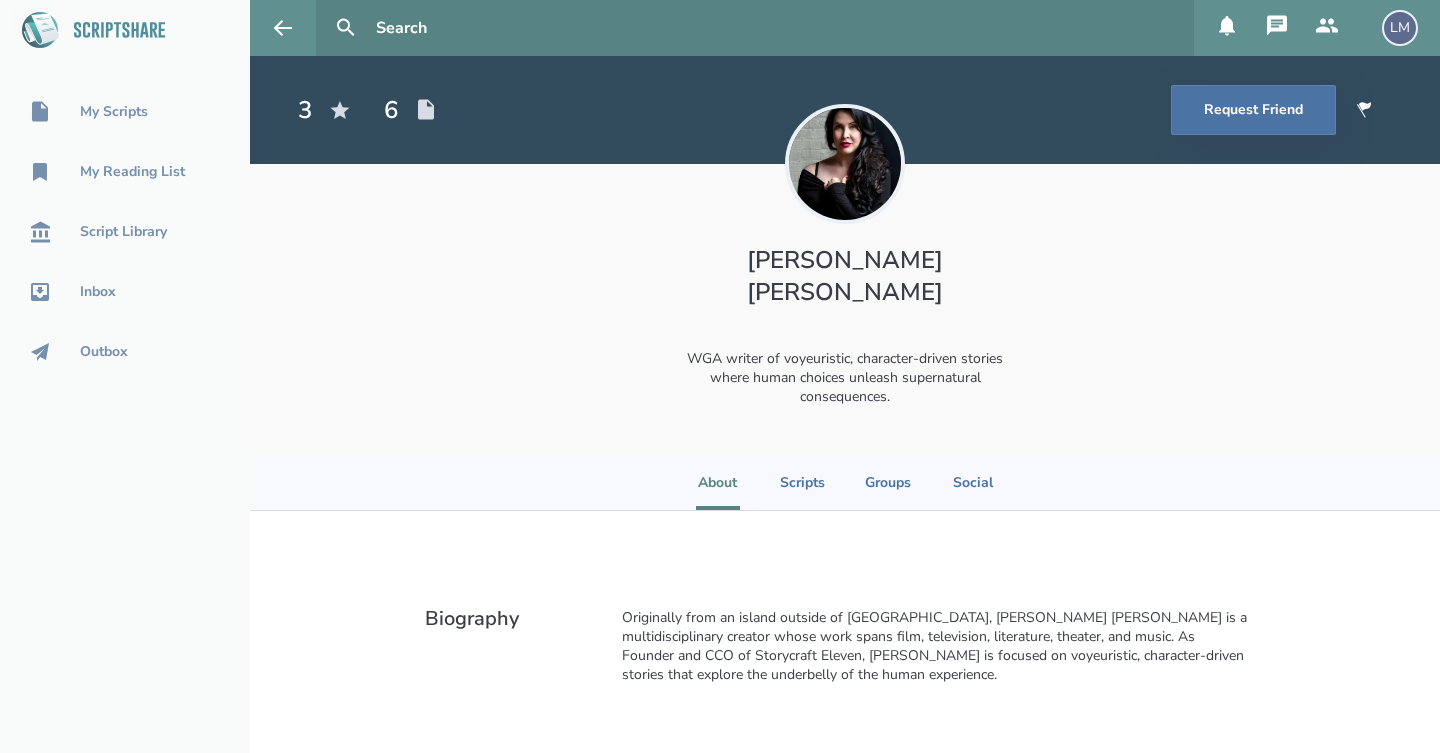 click on "[PERSON_NAME] [PERSON_NAME] WGA writer of voyeuristic, character-driven stories where human choices unleash supernatural consequences." at bounding box center [845, 309] 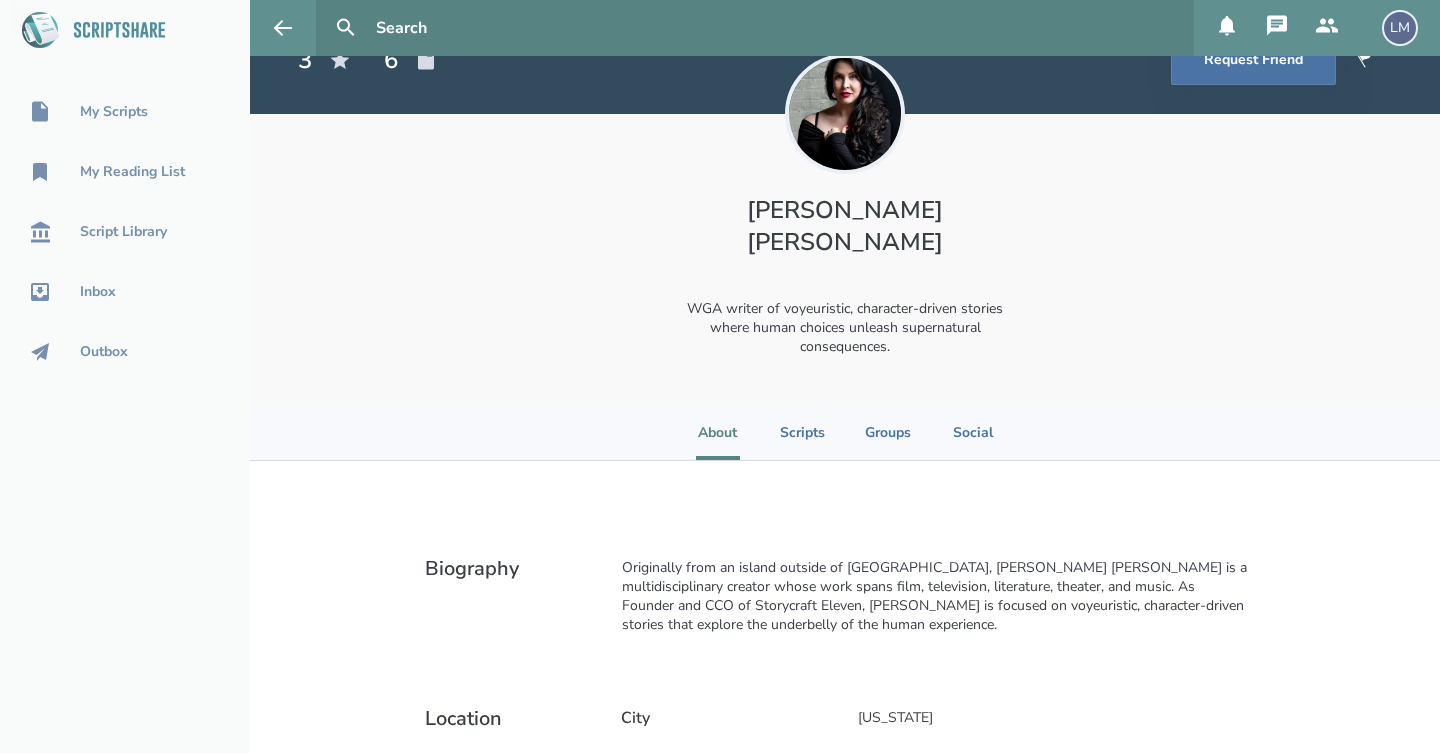 scroll, scrollTop: 45, scrollLeft: 0, axis: vertical 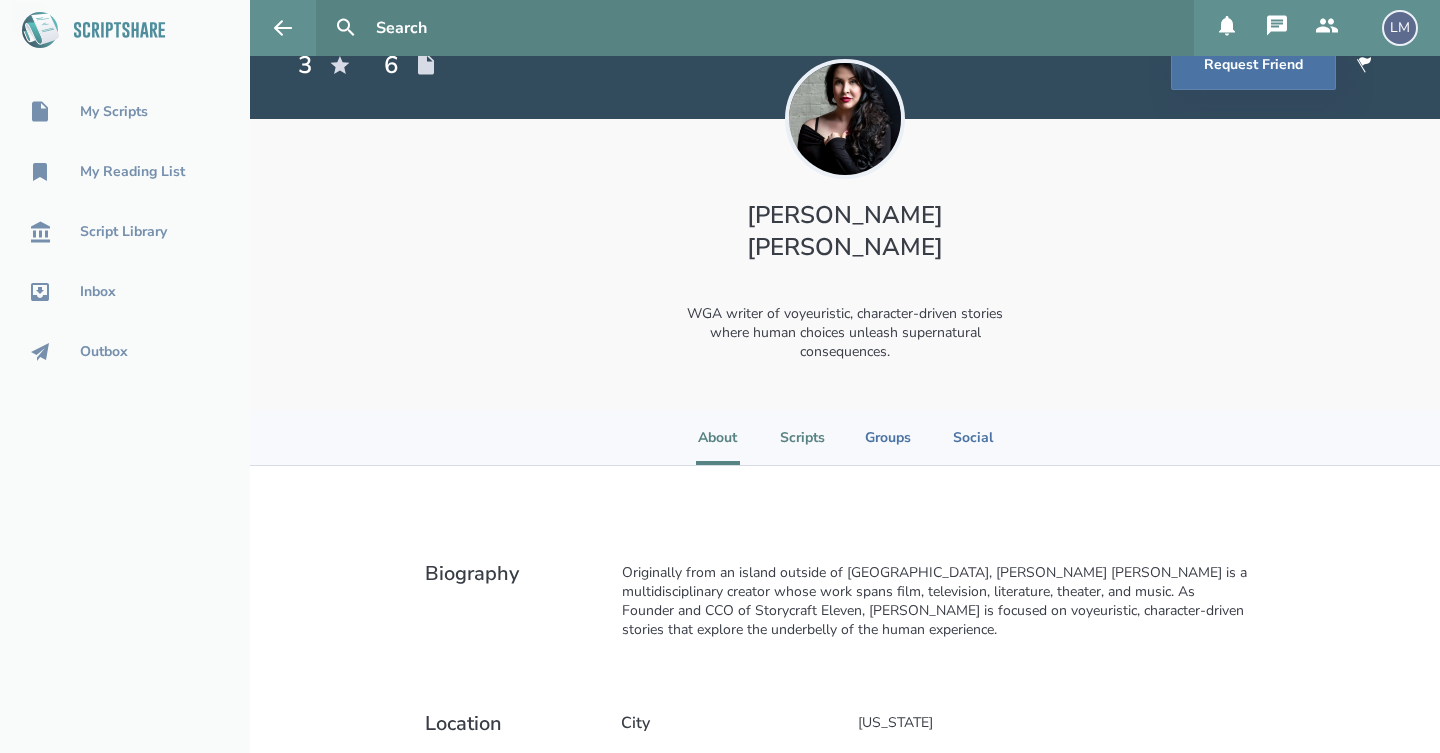 click on "Scripts" at bounding box center (802, 437) 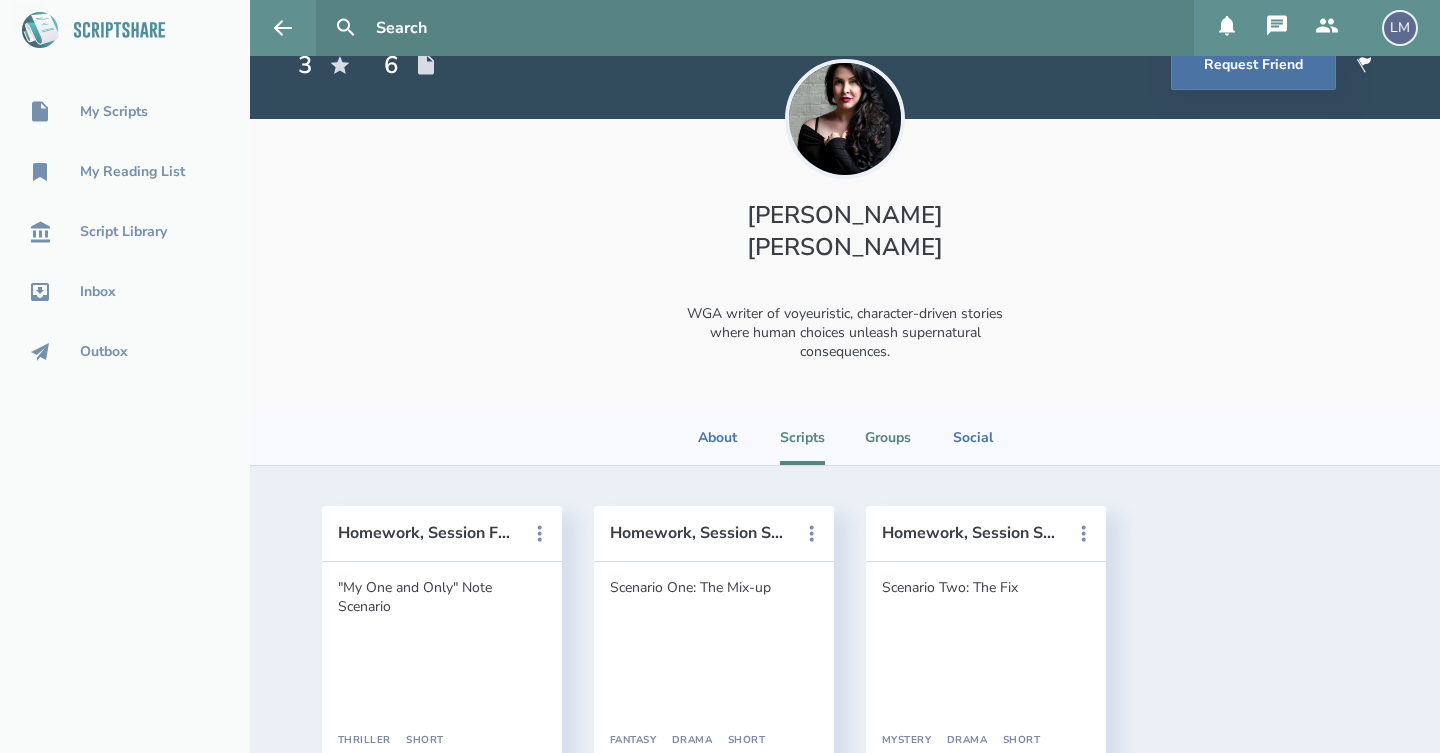 click on "Groups" at bounding box center (888, 437) 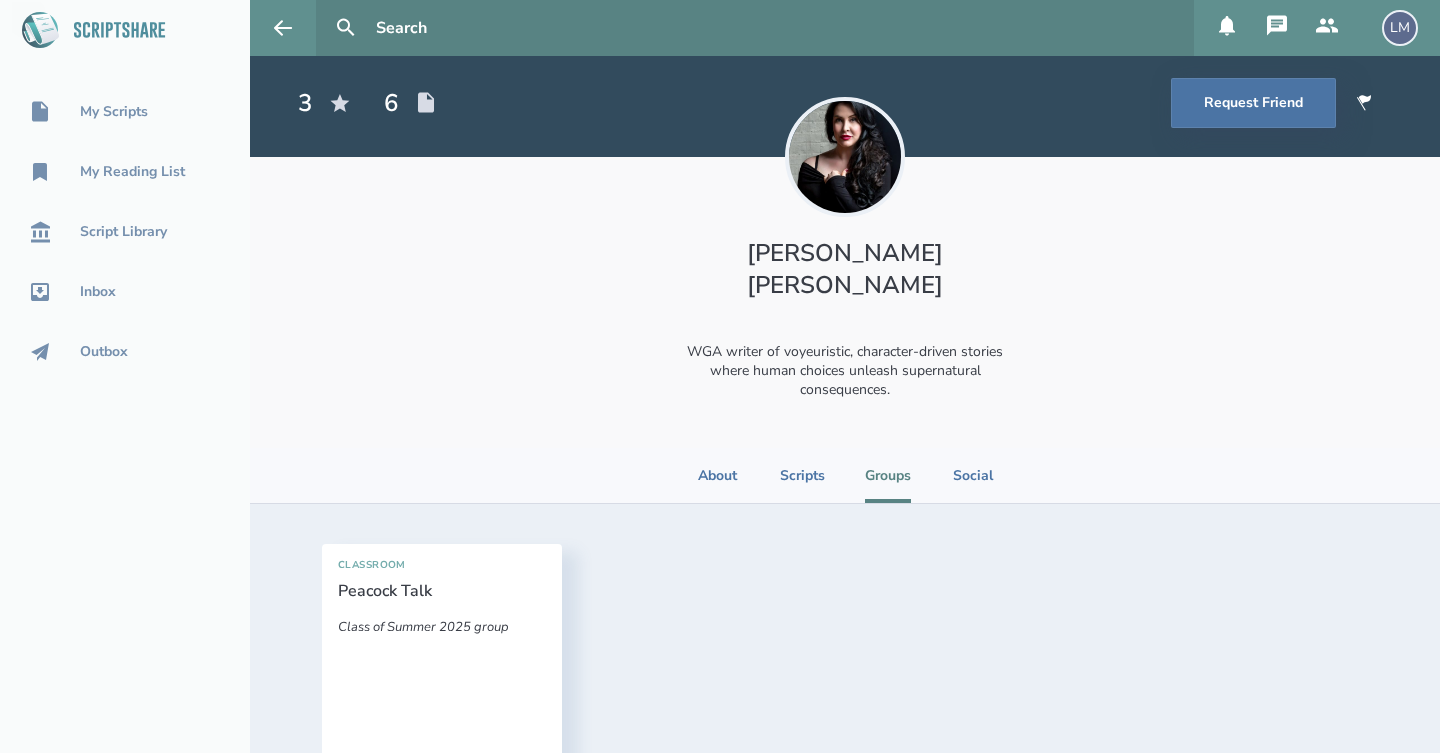 scroll, scrollTop: 0, scrollLeft: 0, axis: both 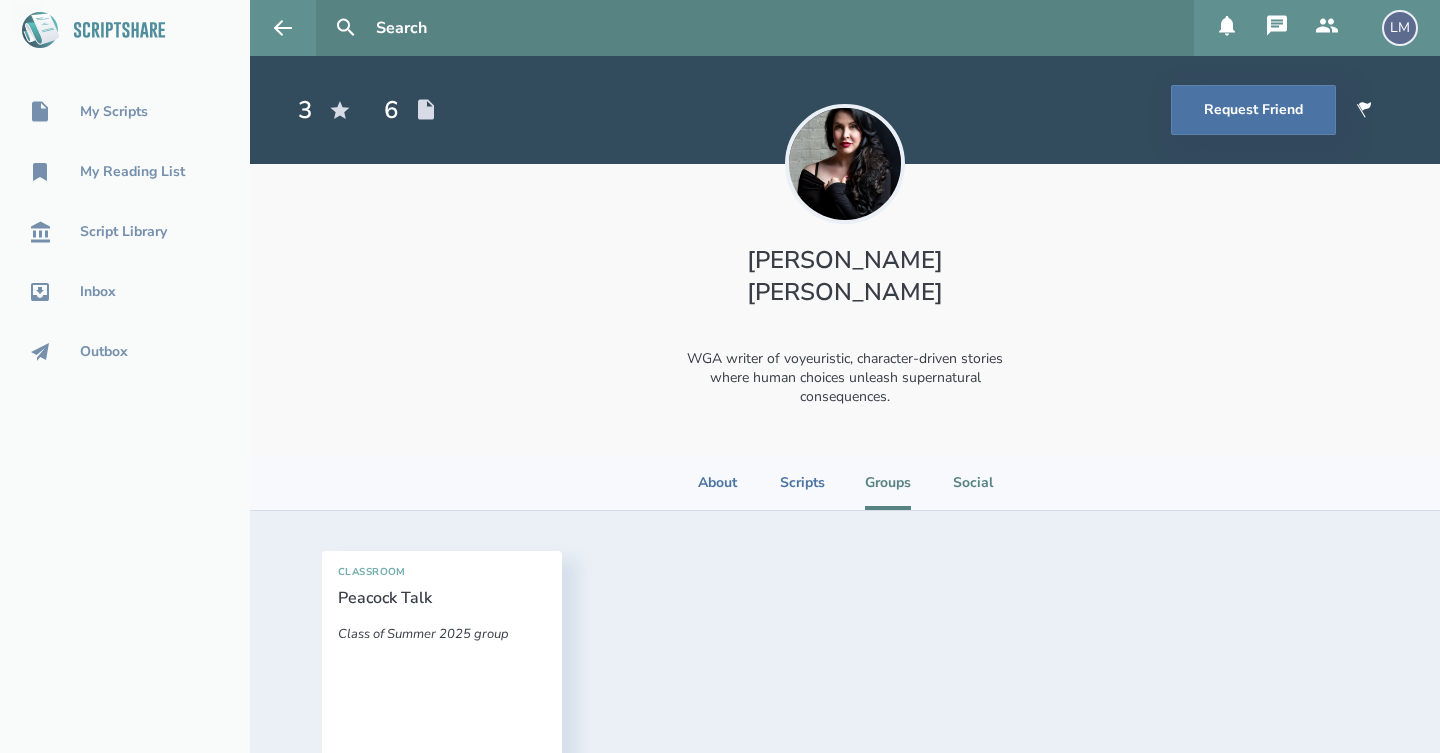 click on "Social" at bounding box center (973, 482) 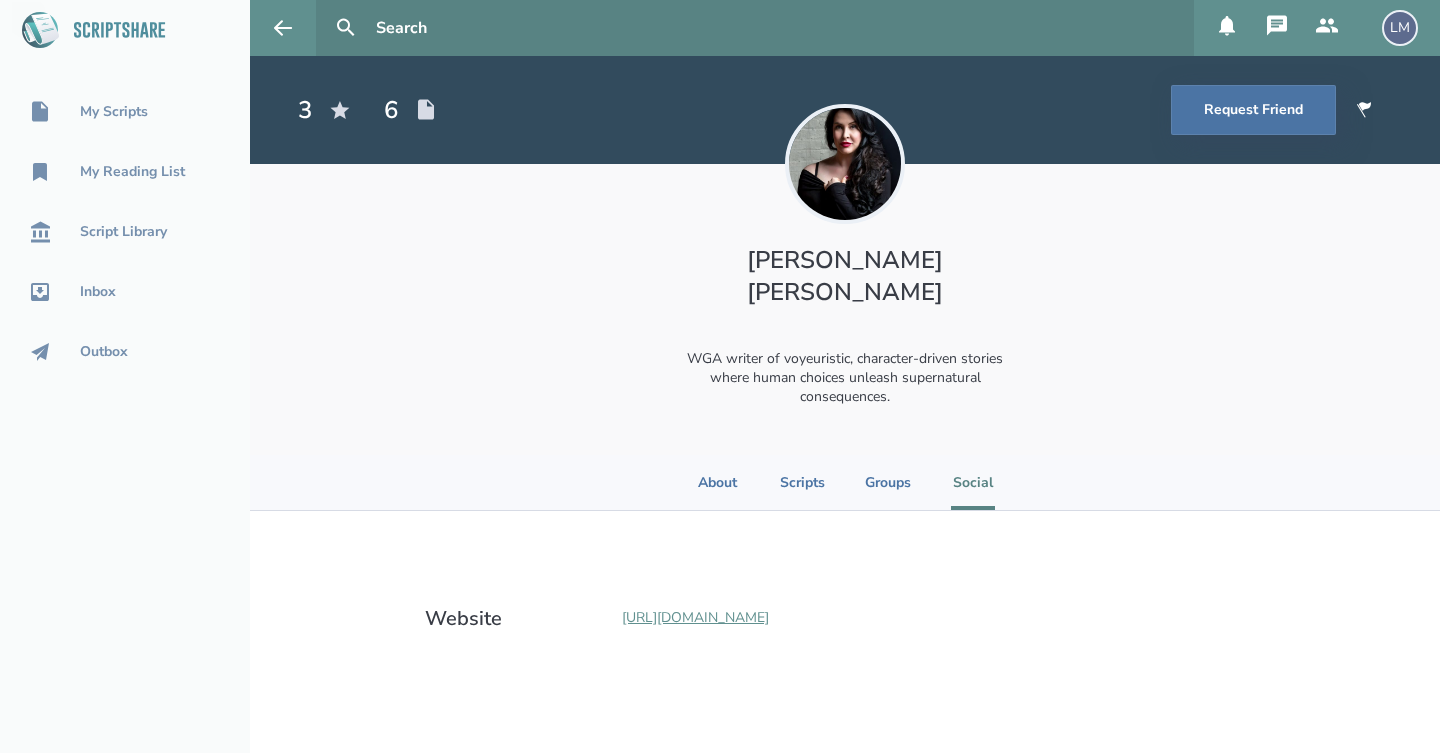 click on "[URL][DOMAIN_NAME]" at bounding box center (695, 617) 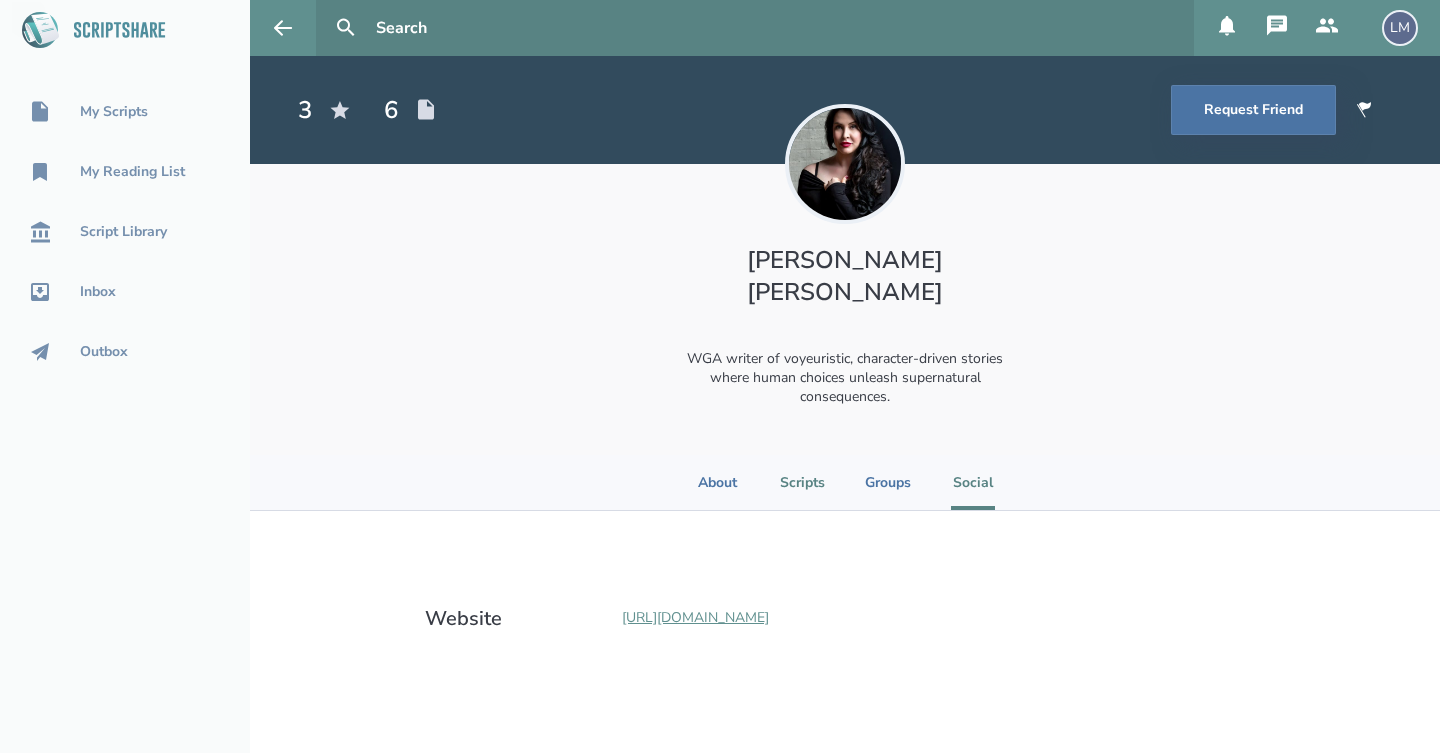 click on "Scripts" at bounding box center [802, 482] 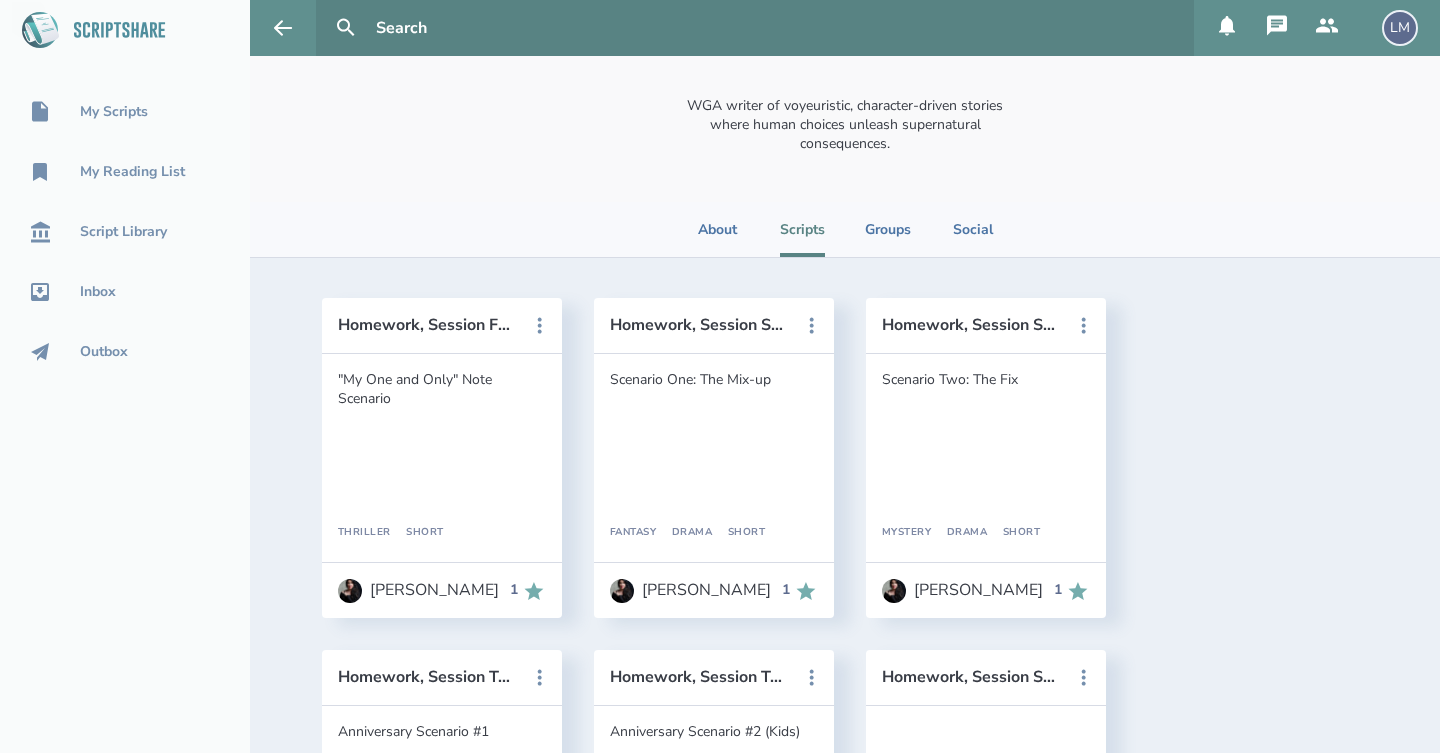 scroll, scrollTop: 214, scrollLeft: 0, axis: vertical 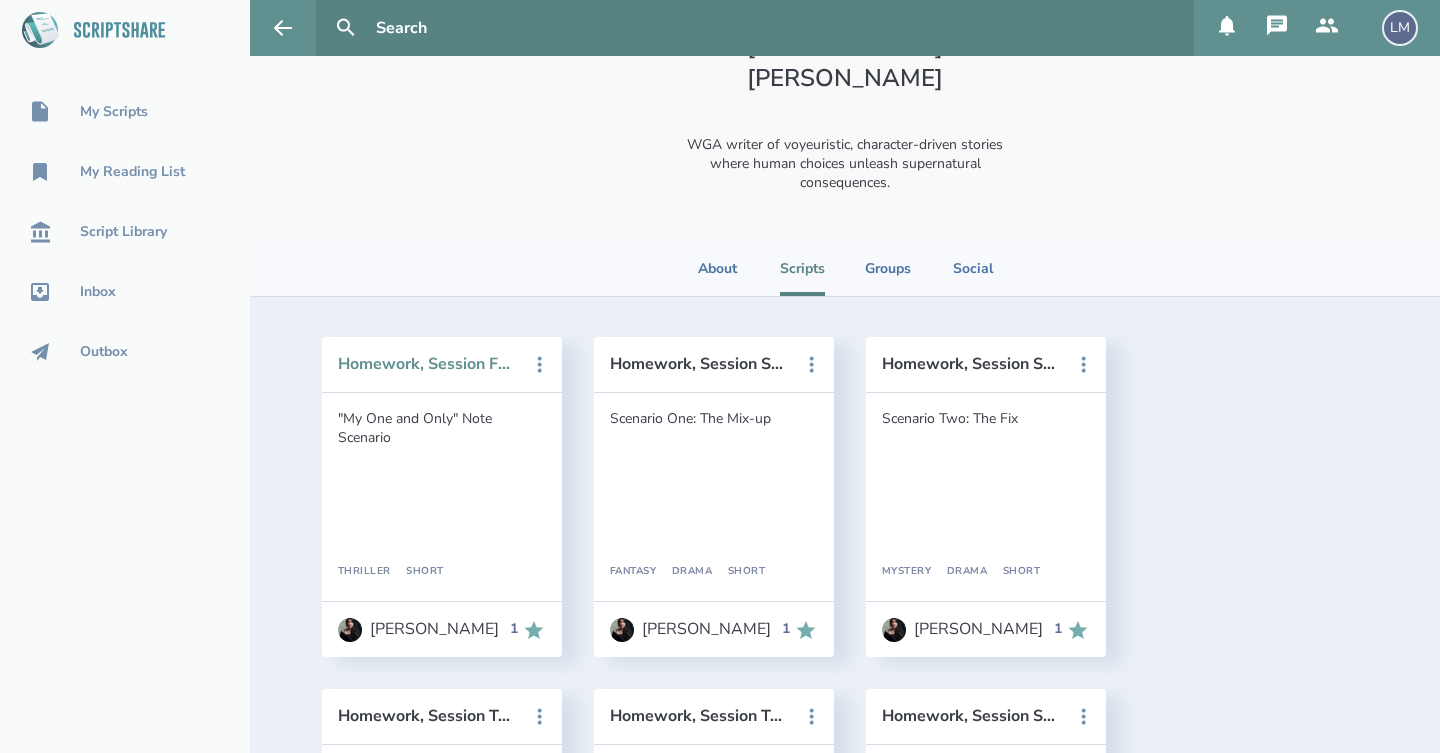 click on "Homework, Session Four: "Two Rings"" at bounding box center (428, 364) 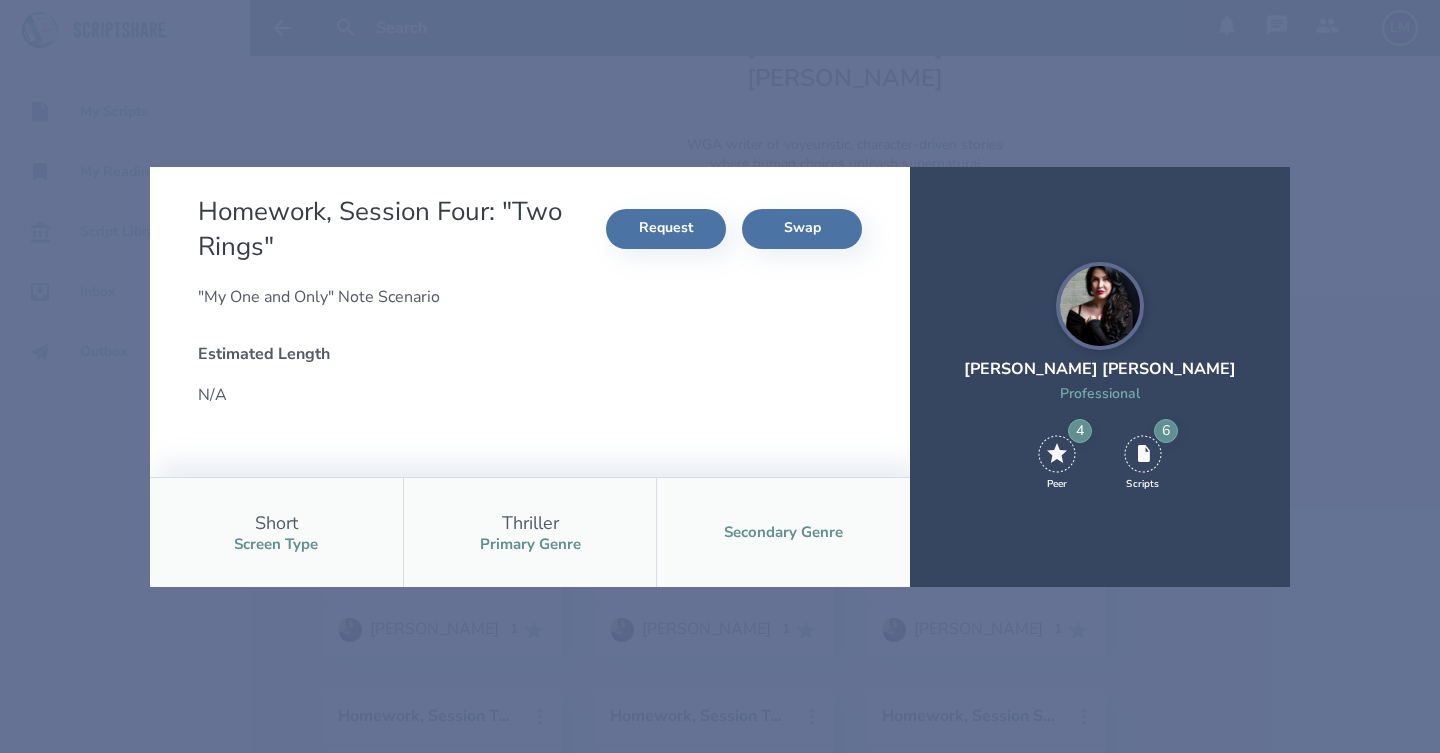 click on "Homework, Session Four: "Two Rings" Request Swap "My One and Only" Note Scenario Estimated Length N/A   Short Screen Type Thriller Primary Genre Secondary Genre [PERSON_NAME] [PERSON_NAME] Professional 4 Peer 6 Scripts" at bounding box center [720, 376] 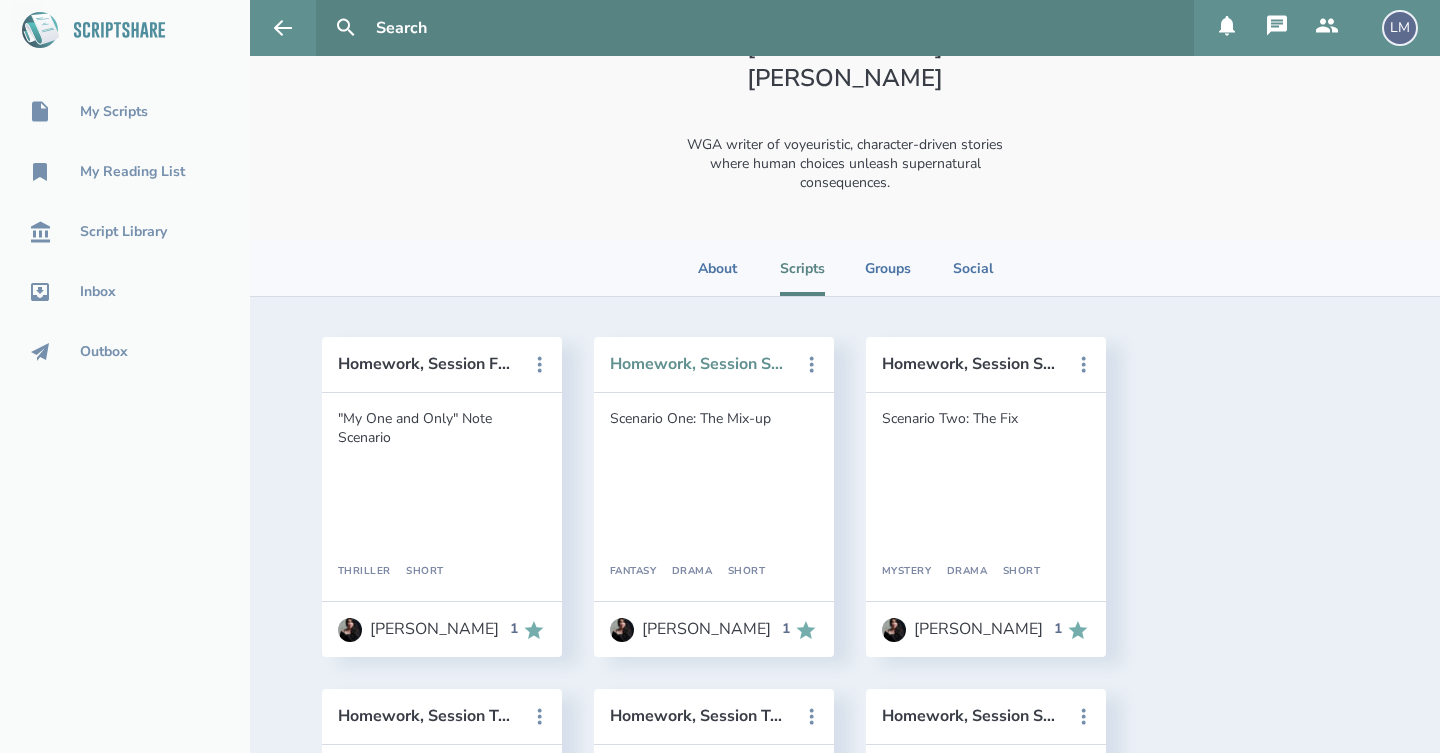 click on "Homework, Session Seven: "Dragons"" at bounding box center [700, 364] 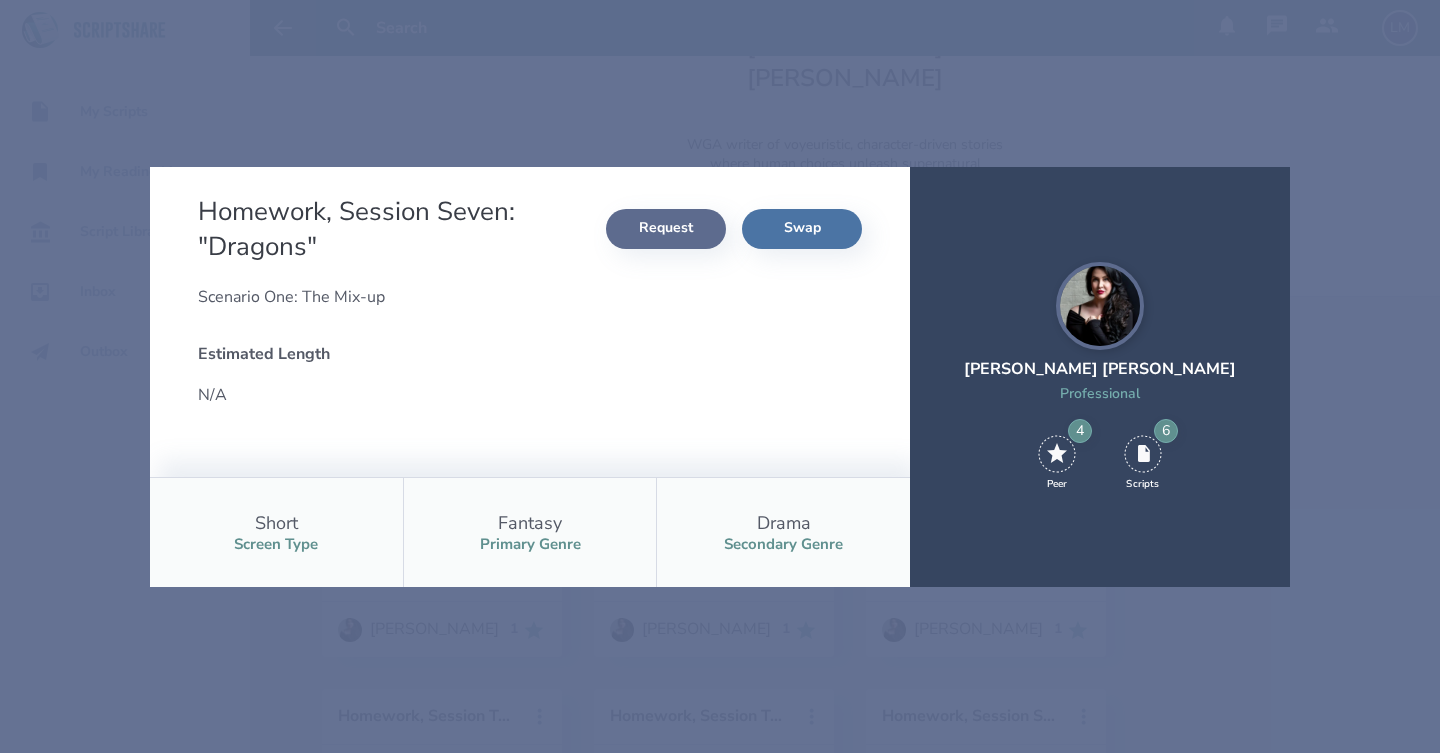 click on "Request" at bounding box center (666, 229) 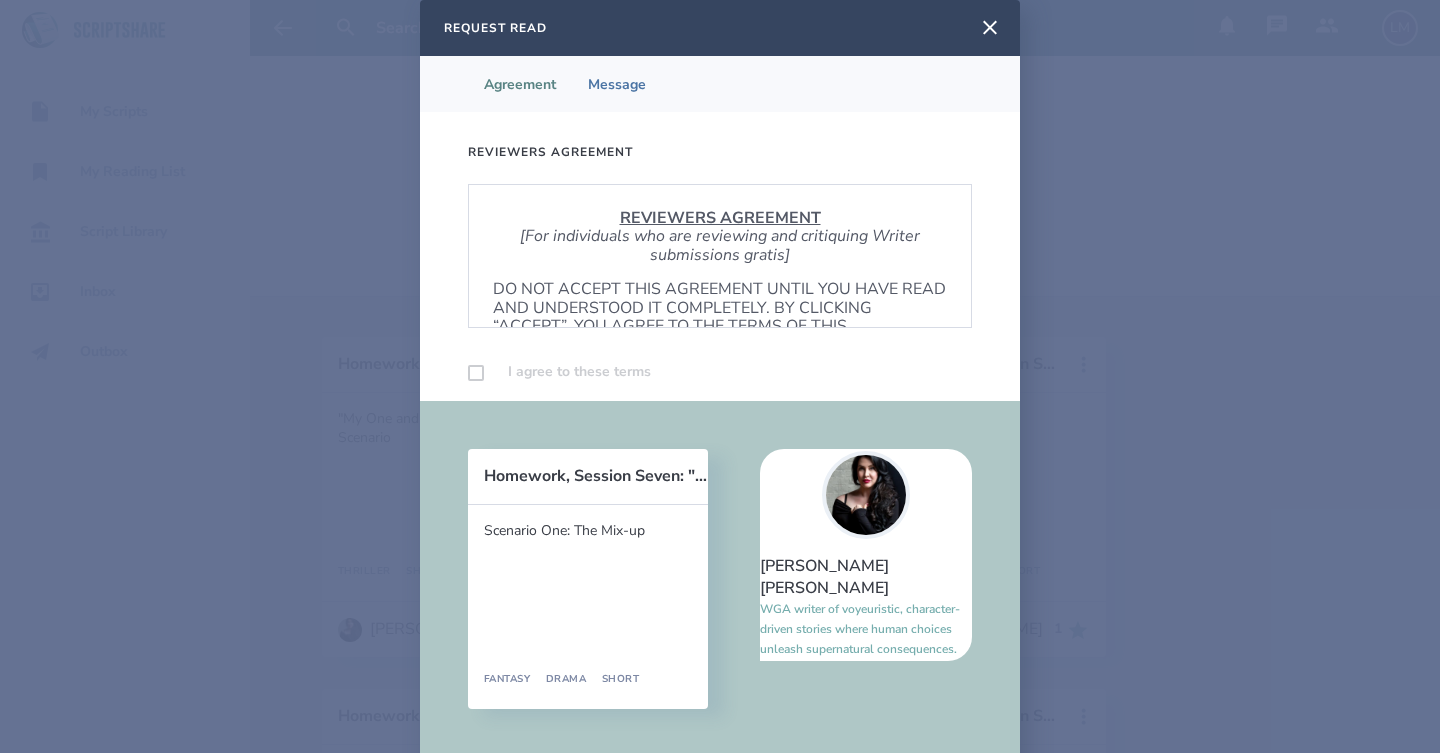 click on "[For individuals who are reviewing and critiquing Writer submissions gratis]" at bounding box center [720, 245] 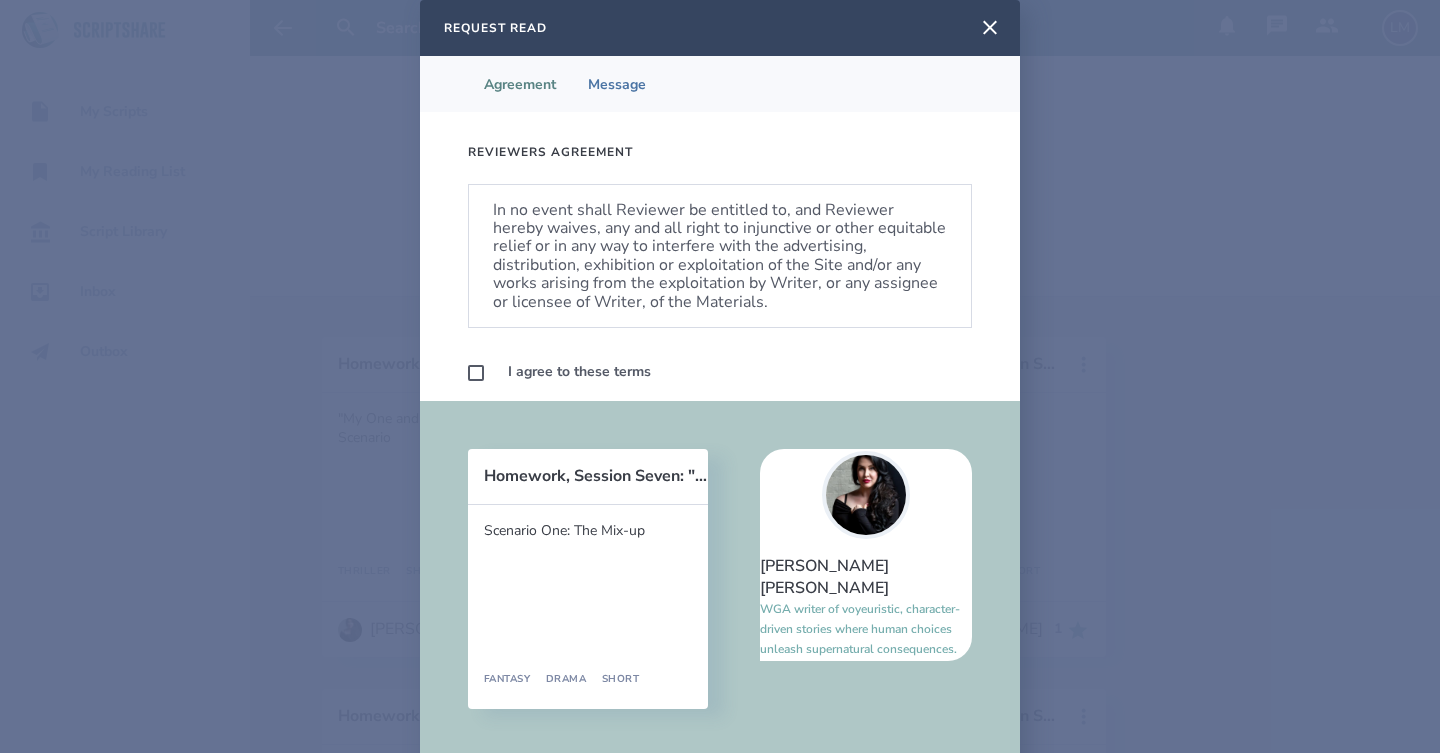 scroll, scrollTop: 1186, scrollLeft: 0, axis: vertical 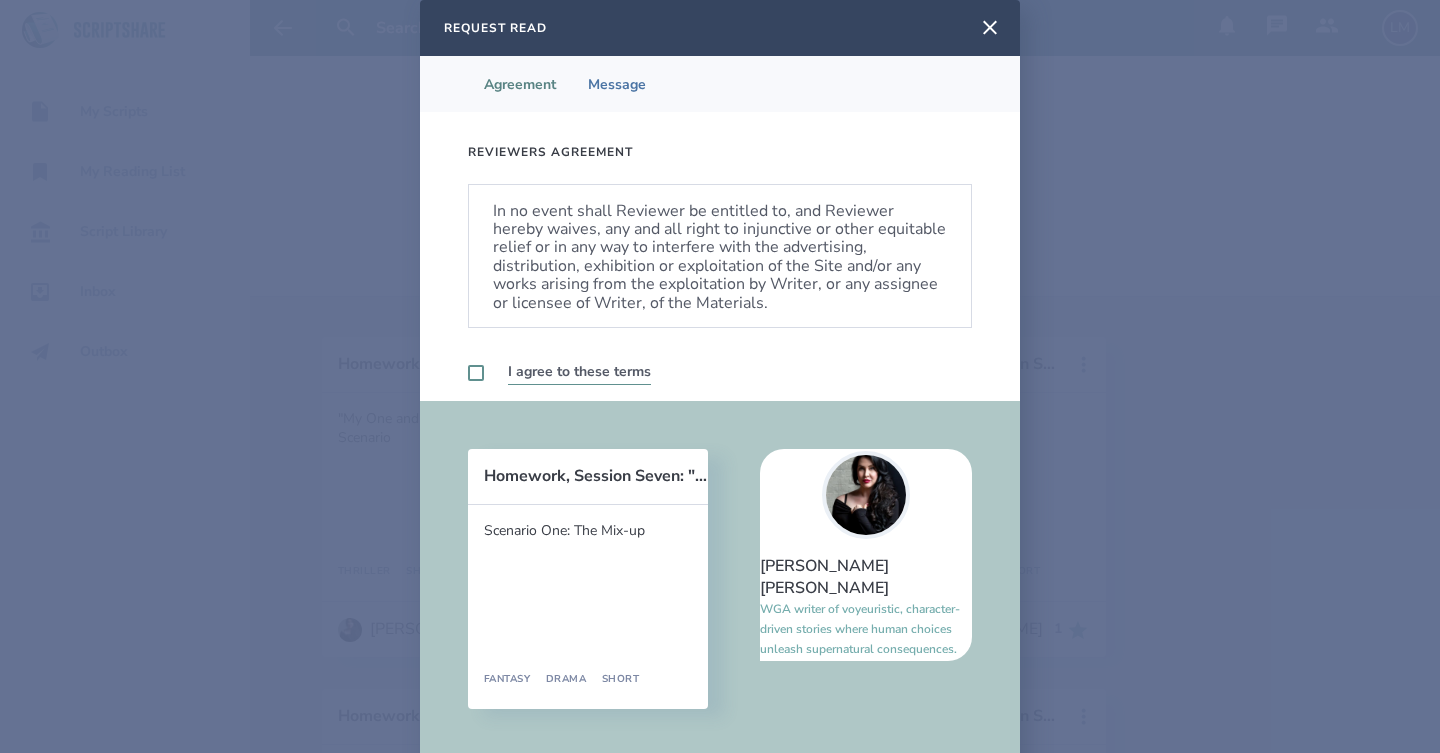 click at bounding box center (476, 373) 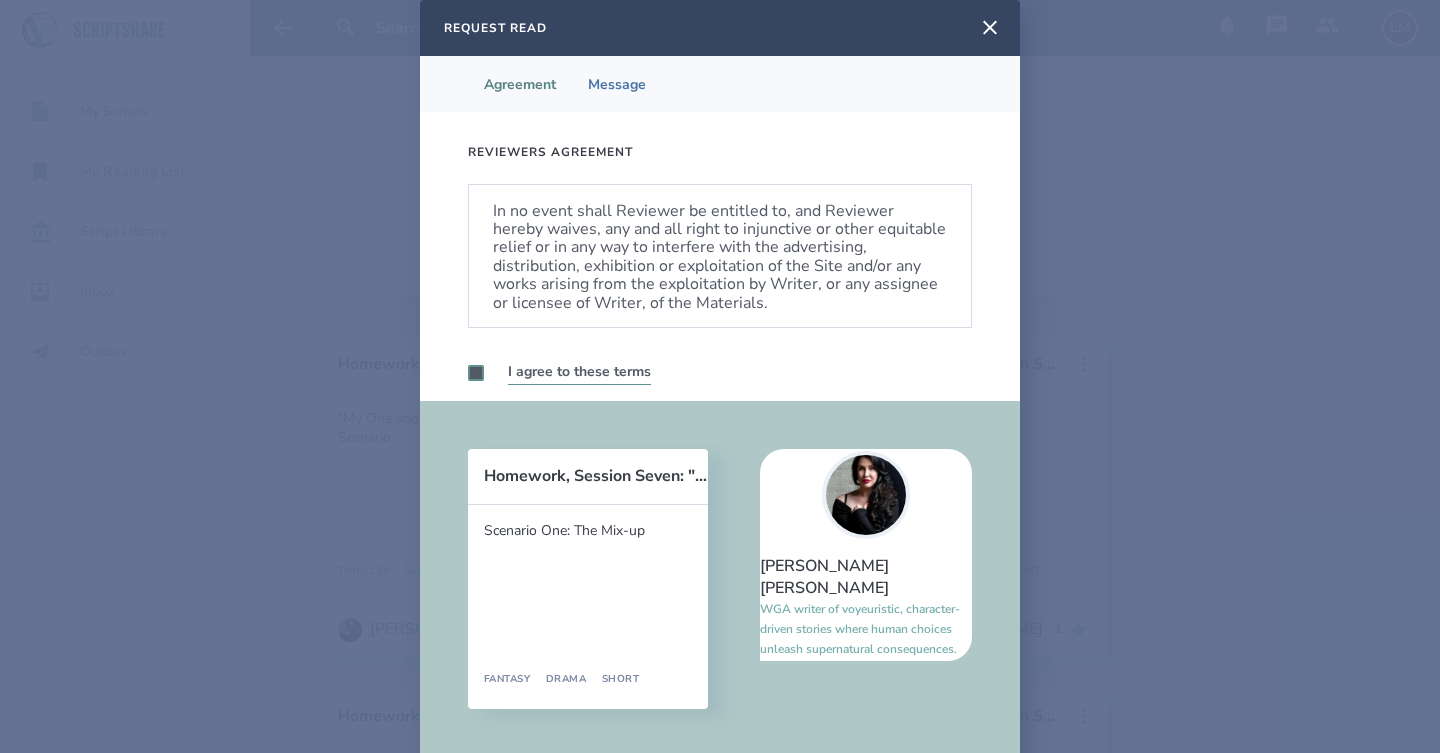 checkbox on "true" 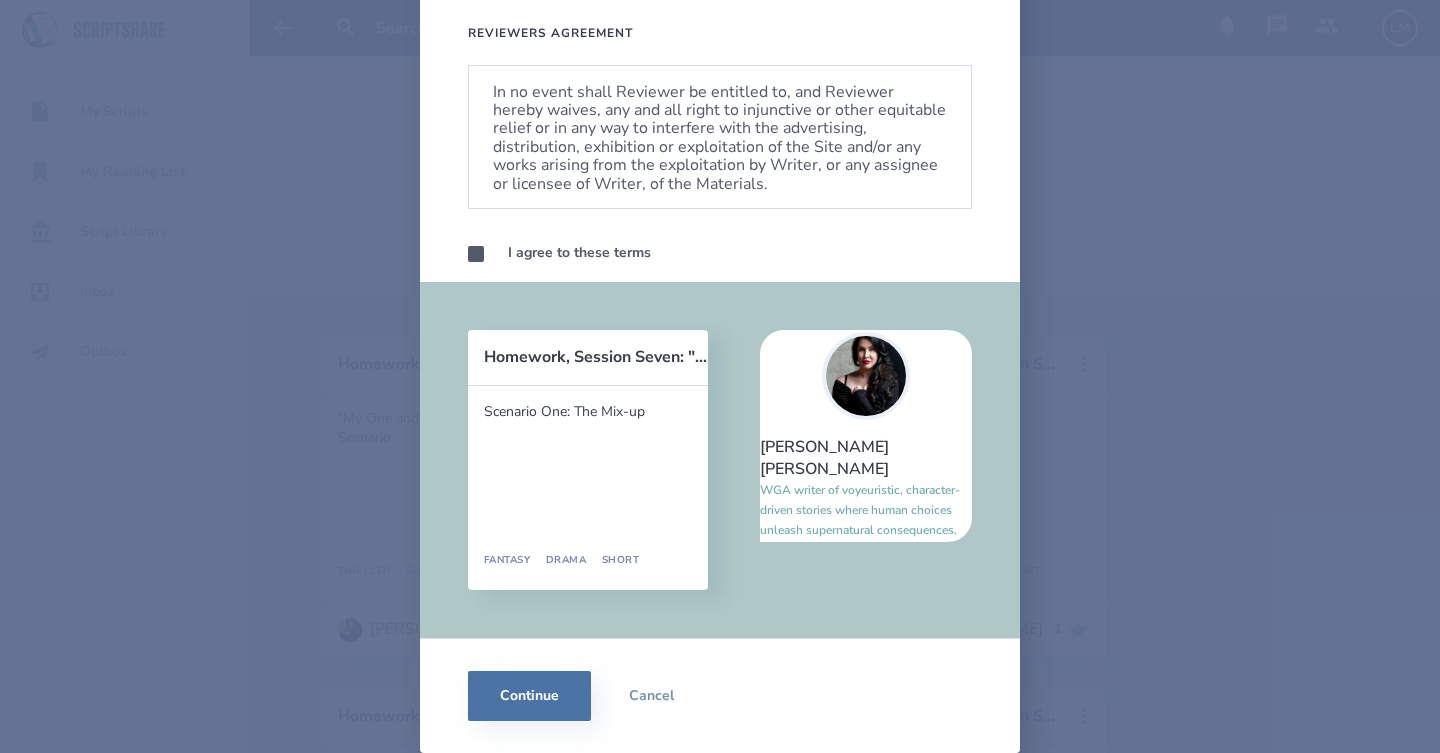 scroll, scrollTop: 119, scrollLeft: 0, axis: vertical 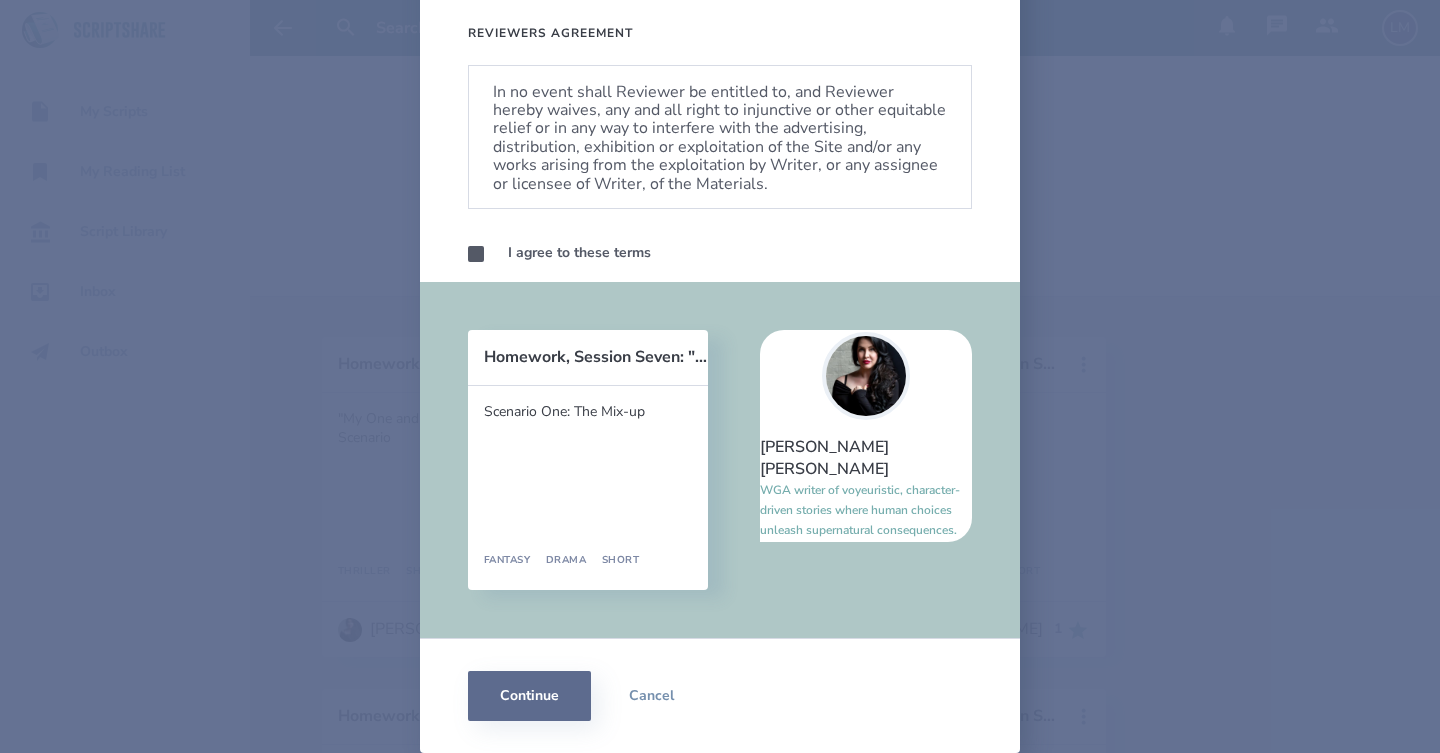 click on "Continue" at bounding box center [529, 696] 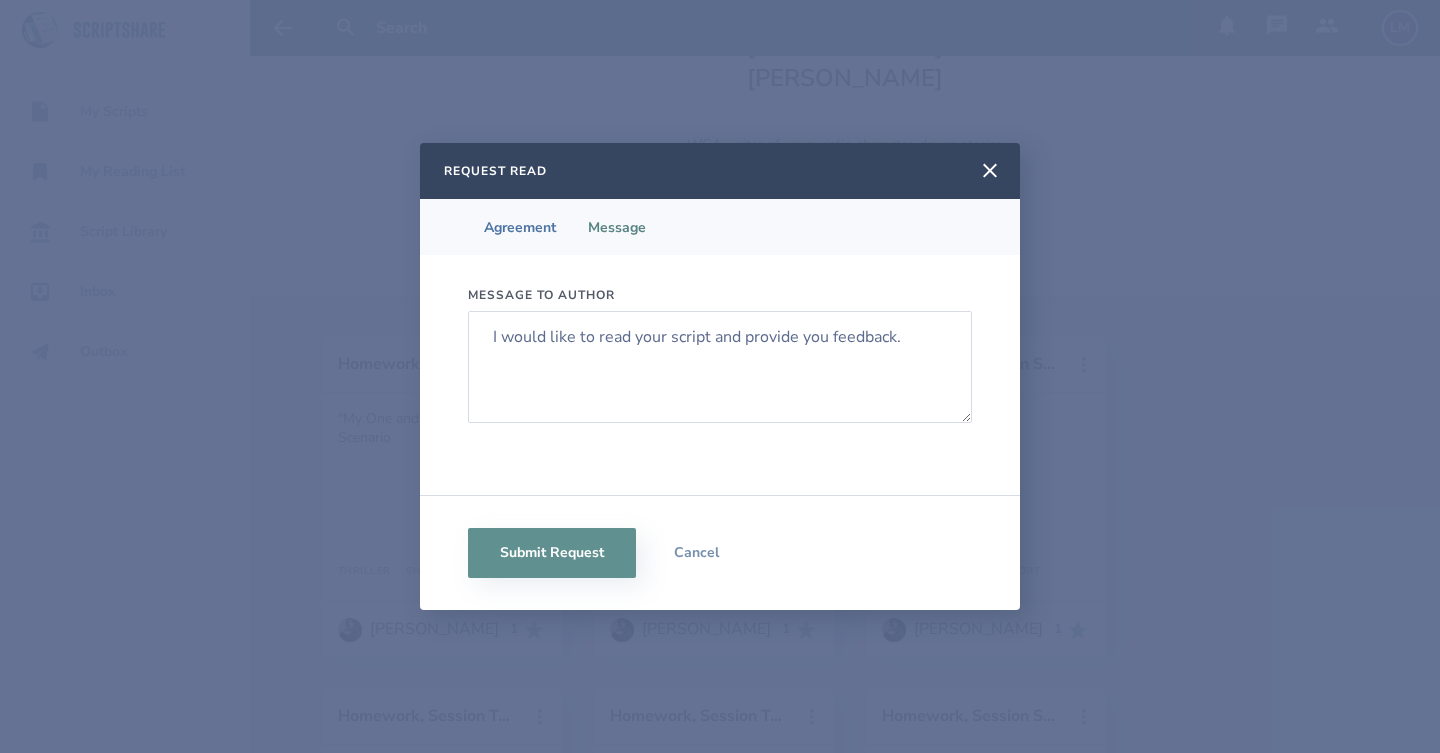 scroll, scrollTop: 0, scrollLeft: 0, axis: both 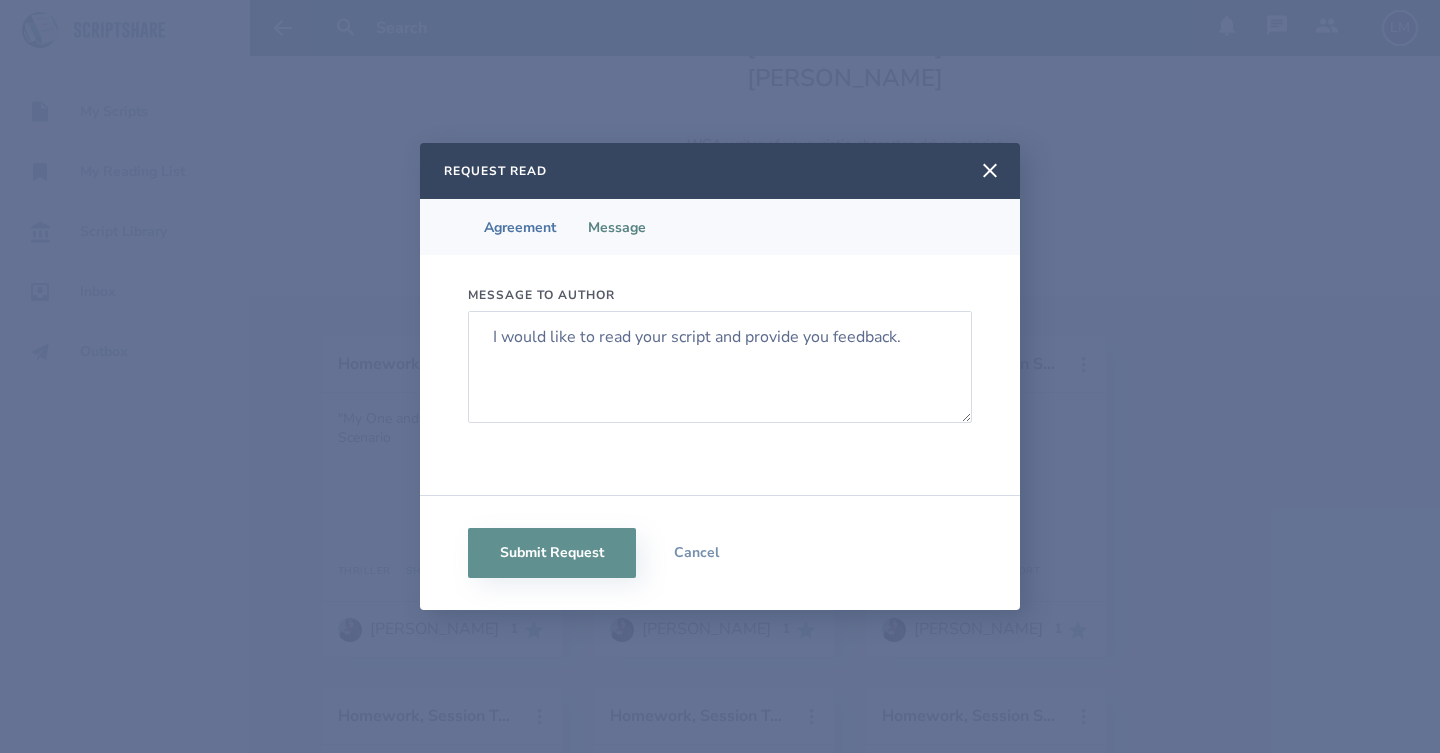 click on "Submit Request Cancel" at bounding box center (720, 552) 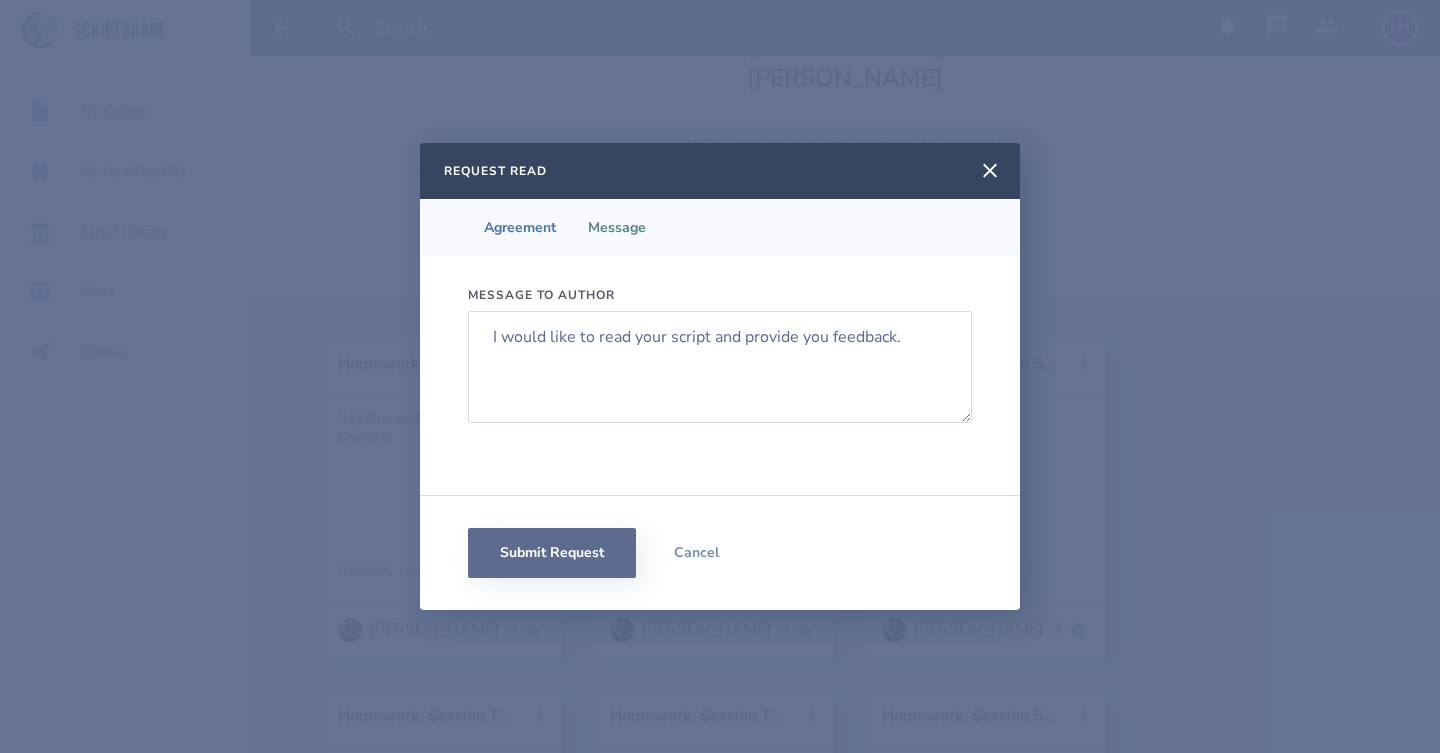 click on "Submit Request" at bounding box center (552, 553) 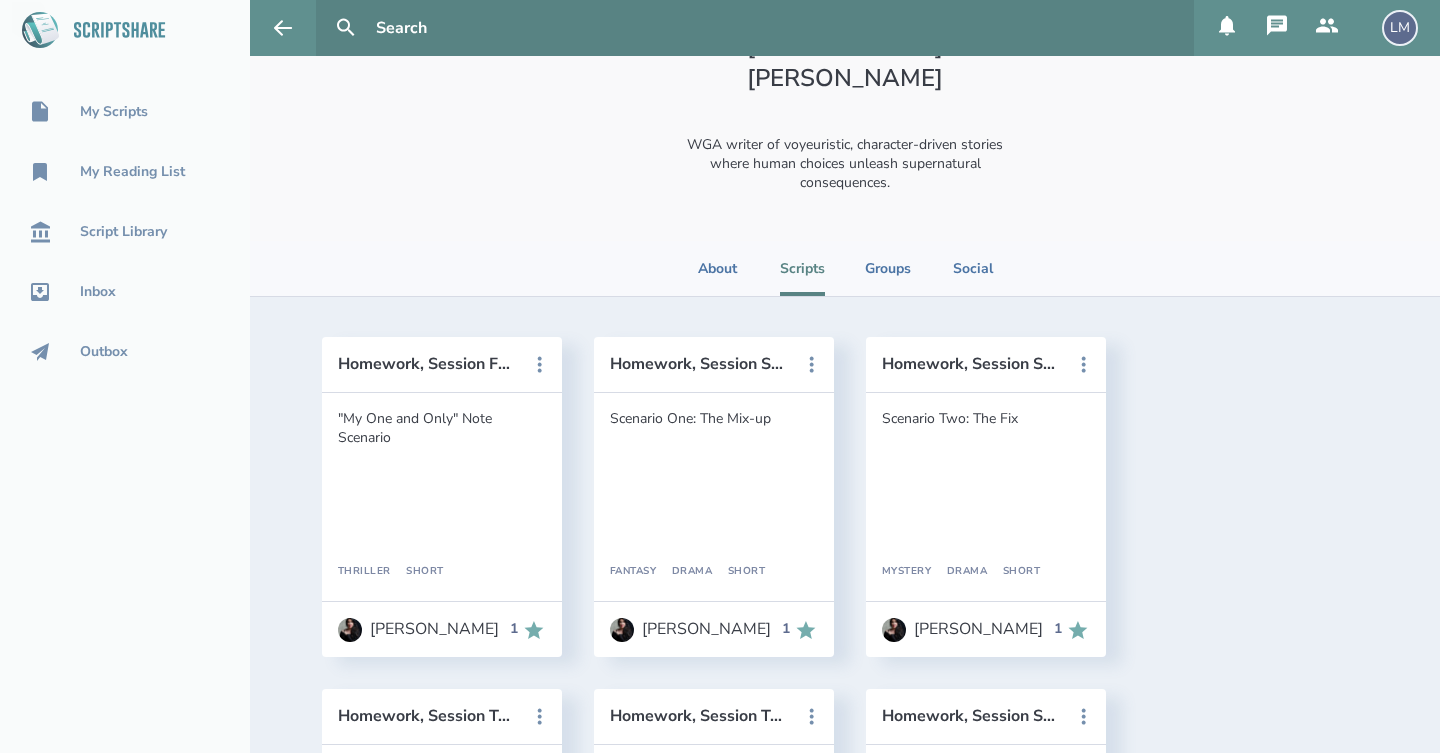 click on "Homework, Session Four: "Two Rings" "My One and Only" Note Scenario Thriller [PERSON_NAME] [PERSON_NAME] 1   View Details Request Read Request Swap Flag this Script Homework, Session Seven: "Dragons" Scenario One: The Mix-up Fantasy Drama [PERSON_NAME] [PERSON_NAME] 1   View Details Request Read Request Swap Flag this Script Homework, Session Seven: "Switch/Board" Scenario Two: The Fix Mystery Drama [PERSON_NAME] [PERSON_NAME] 1   View Details Request Read Request Swap Flag this Script Homework, Session Ten: "Turning Tables" Anniversary Scenario #1 Comedy Romance [PERSON_NAME] [PERSON_NAME] View Details Request Read Request Swap Flag this Script Homework, Session Ten: "Turning Tables" Anniversary Scenario #2 (Kids) Comedy [PERSON_NAME] [PERSON_NAME] View Details Request Read Request Swap Flag this Script Homework, Session Seven: The Call Sci-Fi [PERSON_NAME] [PERSON_NAME] View Details Request Read Request Swap Flag this Script" at bounding box center [845, 673] 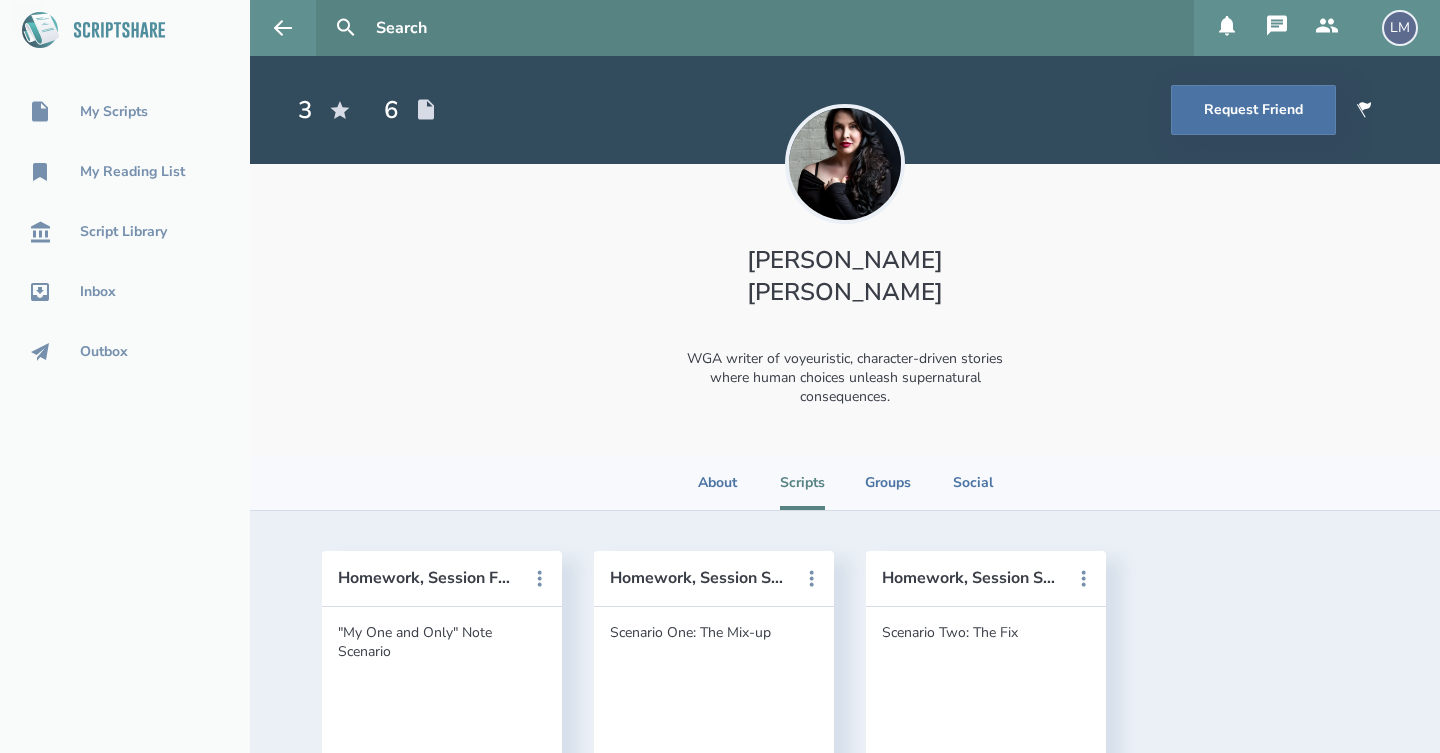 scroll, scrollTop: 0, scrollLeft: 0, axis: both 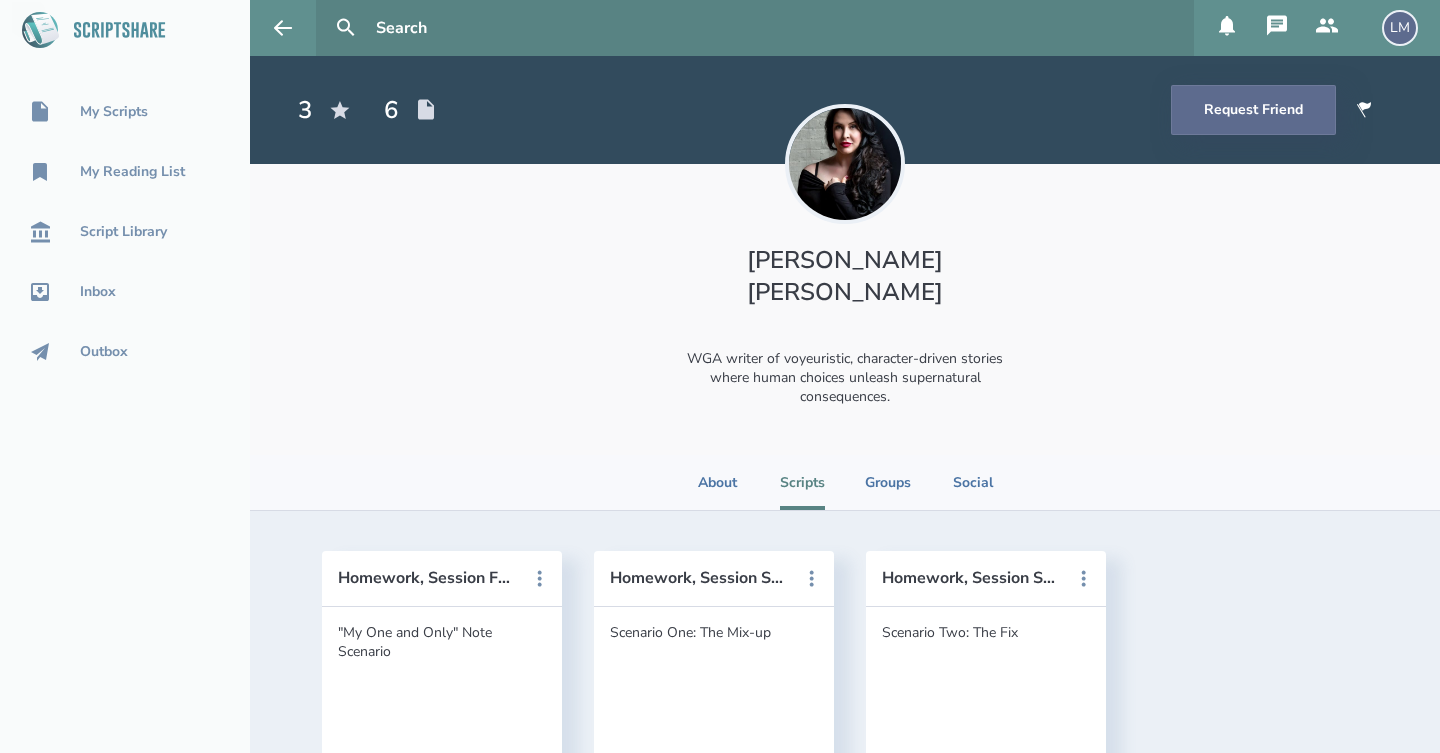 click on "Request Friend" at bounding box center [1253, 110] 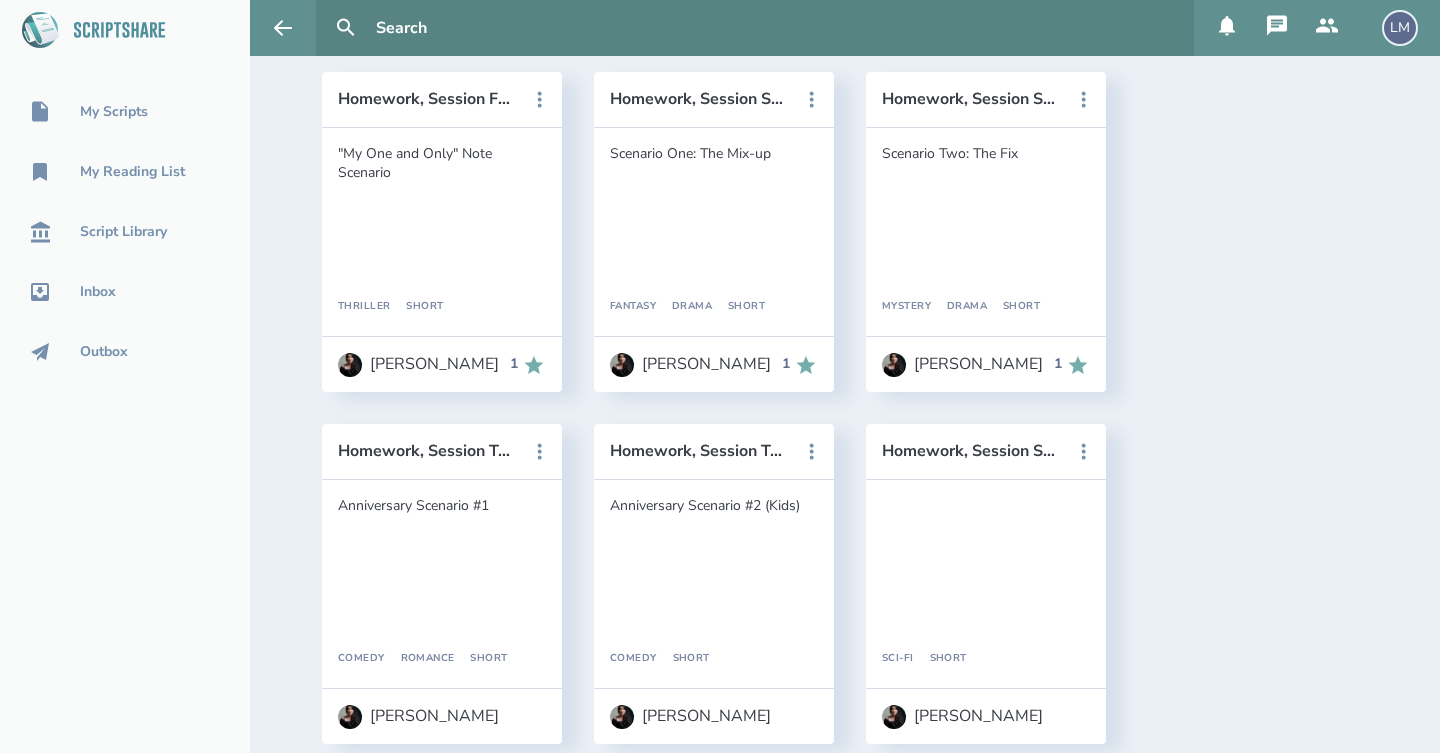 scroll, scrollTop: 478, scrollLeft: 0, axis: vertical 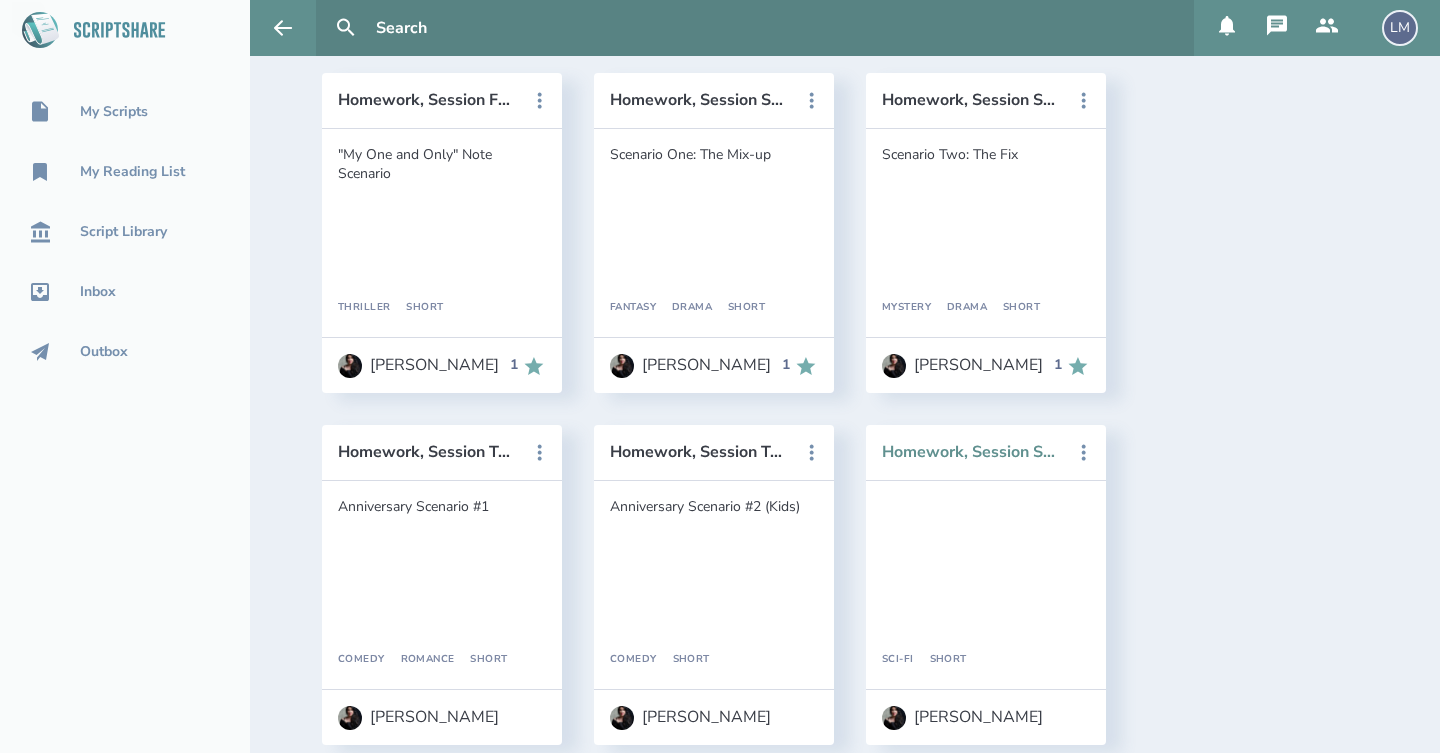 click on "Homework, Session Seven: The Call" at bounding box center [972, 452] 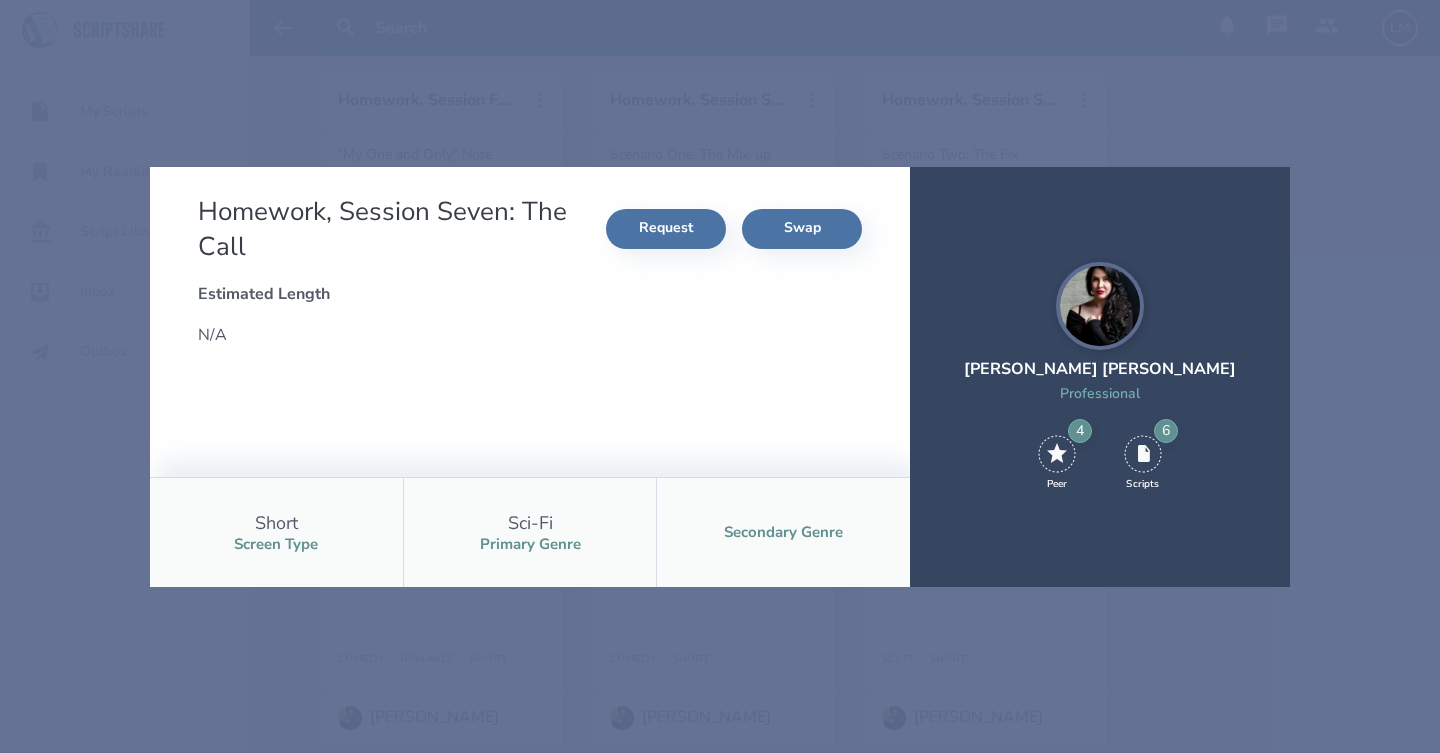 click on "Homework, Session Seven: The Call Request Swap Estimated Length N/A   Short Screen Type Sci-Fi Primary Genre Secondary Genre [PERSON_NAME] [PERSON_NAME] Professional 4 Peer 6 Scripts" at bounding box center [720, 376] 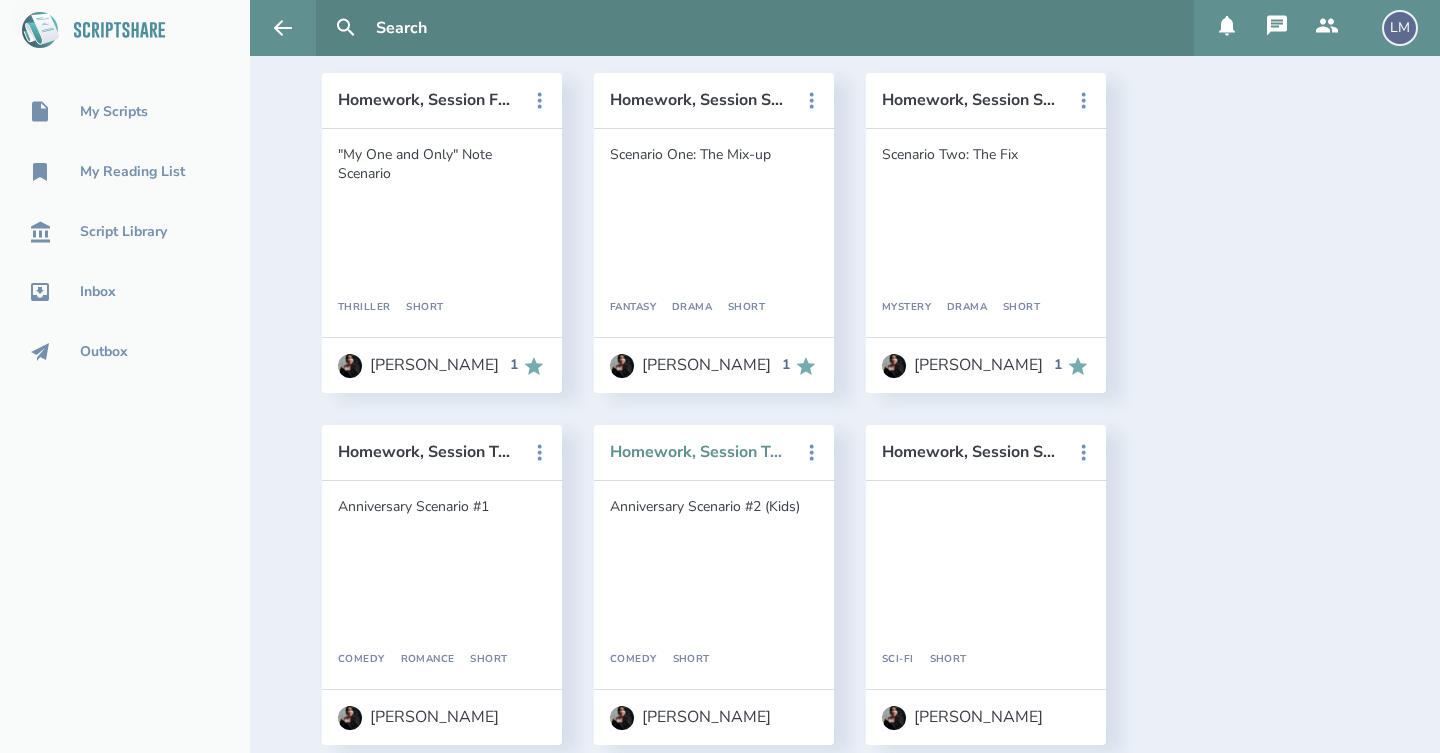 click on "Homework, Session Ten: "Turning Tables"" at bounding box center (700, 452) 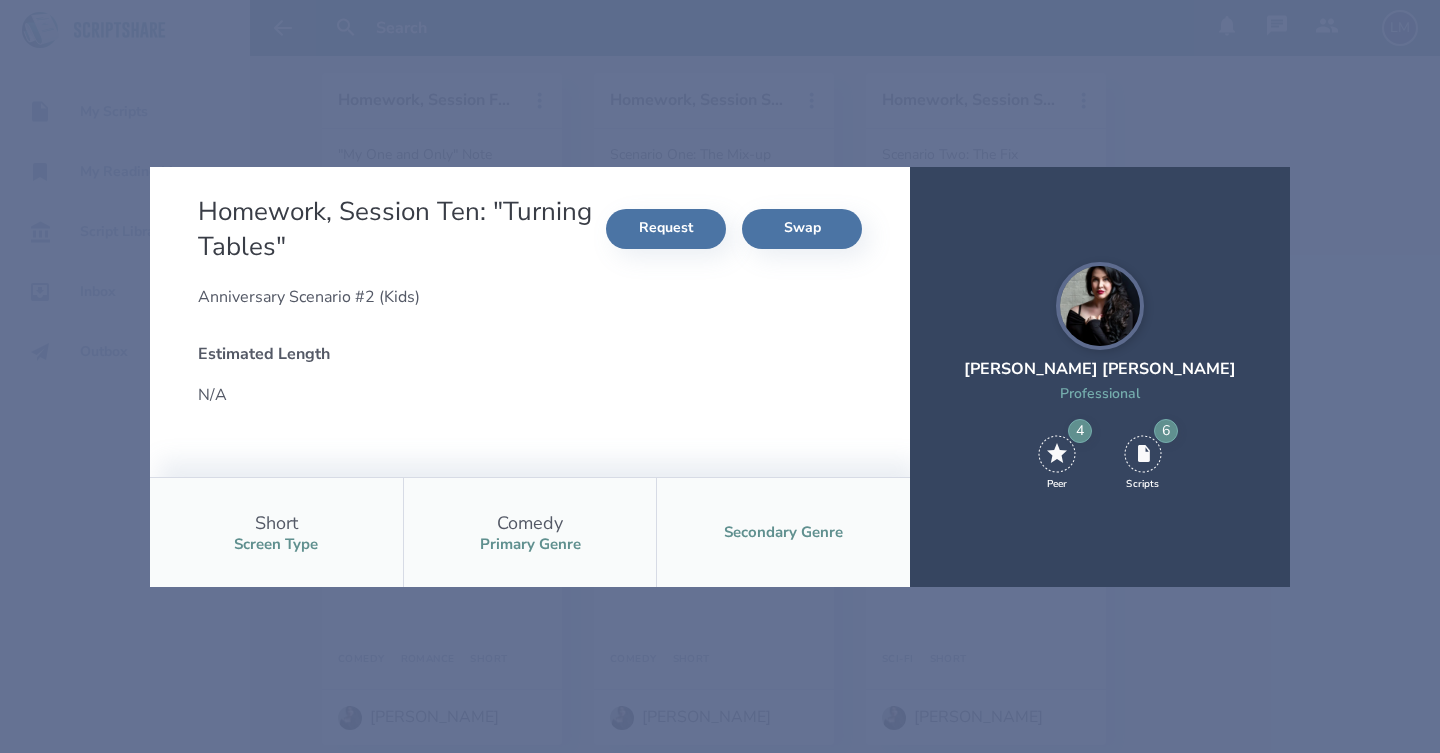 click on "Homework, Session Ten: "Turning Tables" Request Swap Anniversary Scenario #2 (Kids) Estimated Length N/A   Short Screen Type Comedy Primary Genre Secondary Genre [PERSON_NAME] [PERSON_NAME] Professional 4 Peer 6 Scripts" at bounding box center (720, 376) 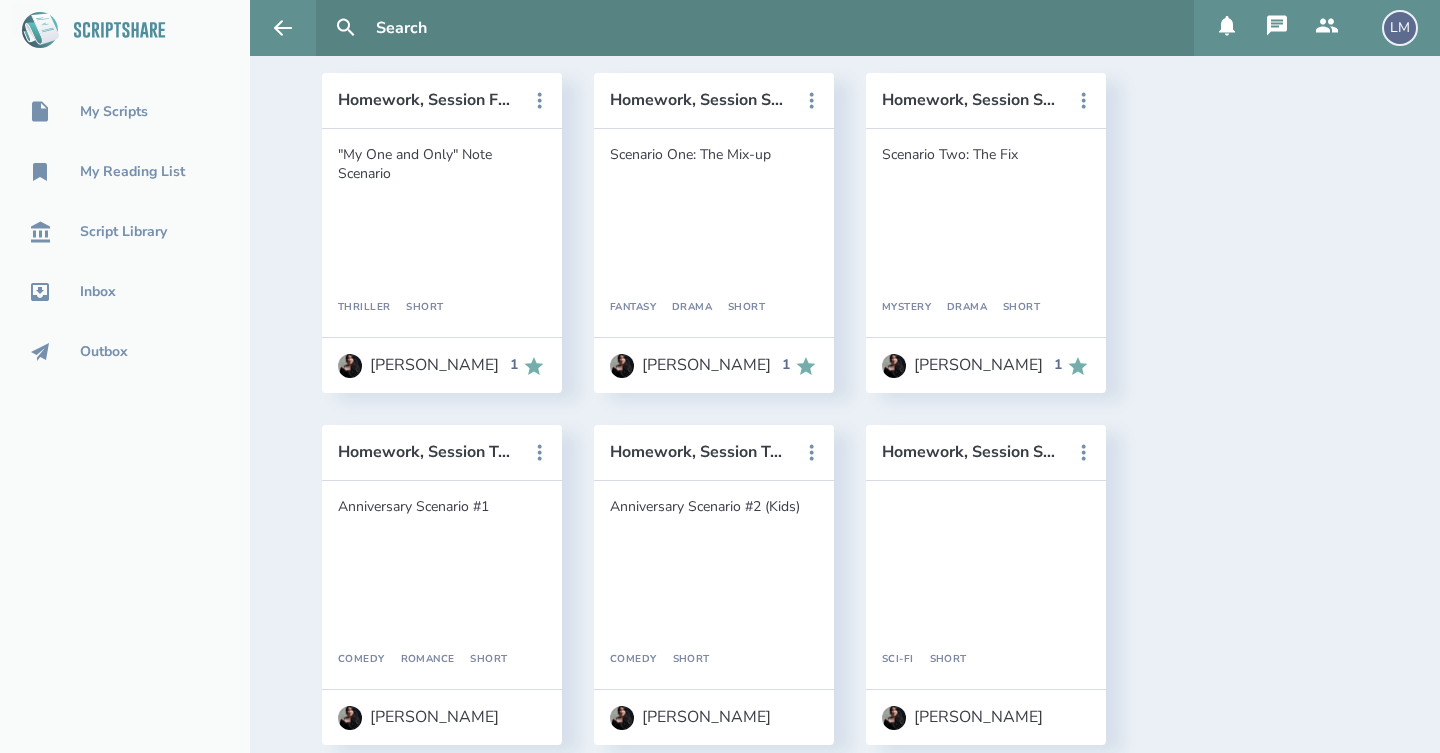 click on "Homework, Session Four: "Two Rings" "My One and Only" Note Scenario Thriller [PERSON_NAME] [PERSON_NAME] 1   View Details Request Read Request Swap Flag this Script Homework, Session Seven: "Dragons" Scenario One: The Mix-up Fantasy Drama [PERSON_NAME] [PERSON_NAME] 1   View Details Request Read Request Swap Flag this Script Homework, Session Seven: "Switch/Board" Scenario Two: The Fix Mystery Drama [PERSON_NAME] [PERSON_NAME] 1   View Details Request Read Request Swap Flag this Script Homework, Session Ten: "Turning Tables" Anniversary Scenario #1 Comedy Romance [PERSON_NAME] [PERSON_NAME] View Details Request Read Request Swap Flag this Script Homework, Session Ten: "Turning Tables" Anniversary Scenario #2 (Kids) Comedy [PERSON_NAME] [PERSON_NAME] View Details Request Read Request Swap Flag this Script Homework, Session Seven: The Call Sci-Fi [PERSON_NAME] [PERSON_NAME] View Details Request Read Request Swap Flag this Script" at bounding box center [845, 409] 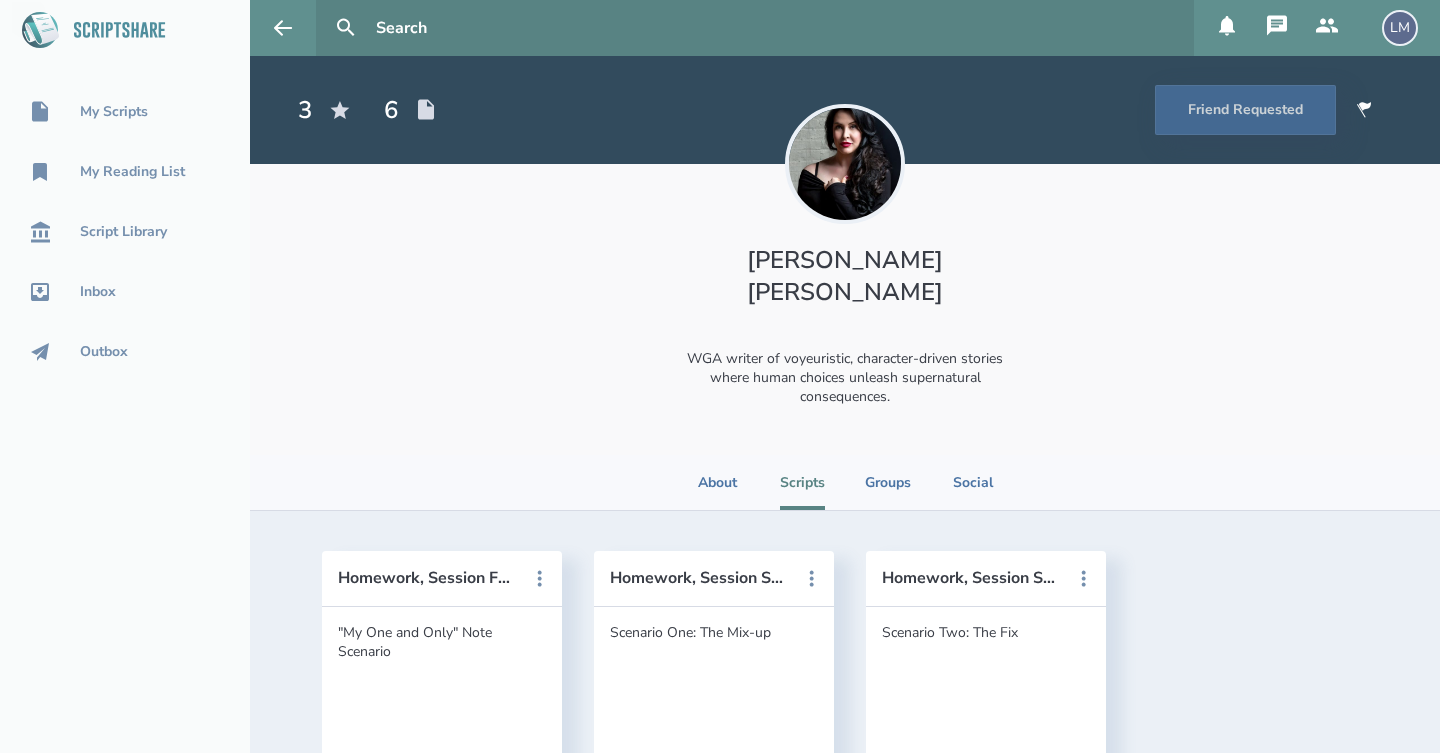 scroll, scrollTop: 0, scrollLeft: 0, axis: both 